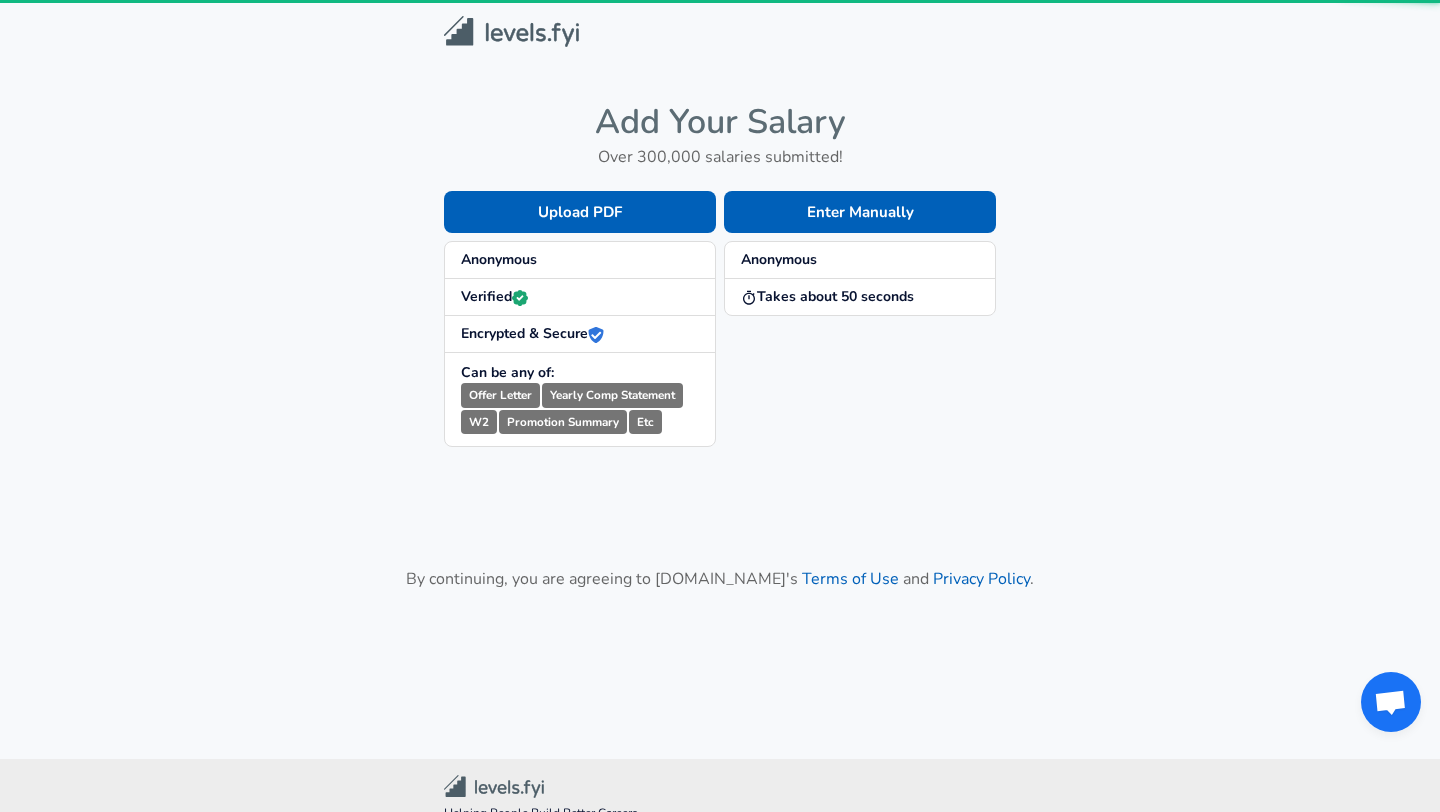 scroll, scrollTop: 0, scrollLeft: 0, axis: both 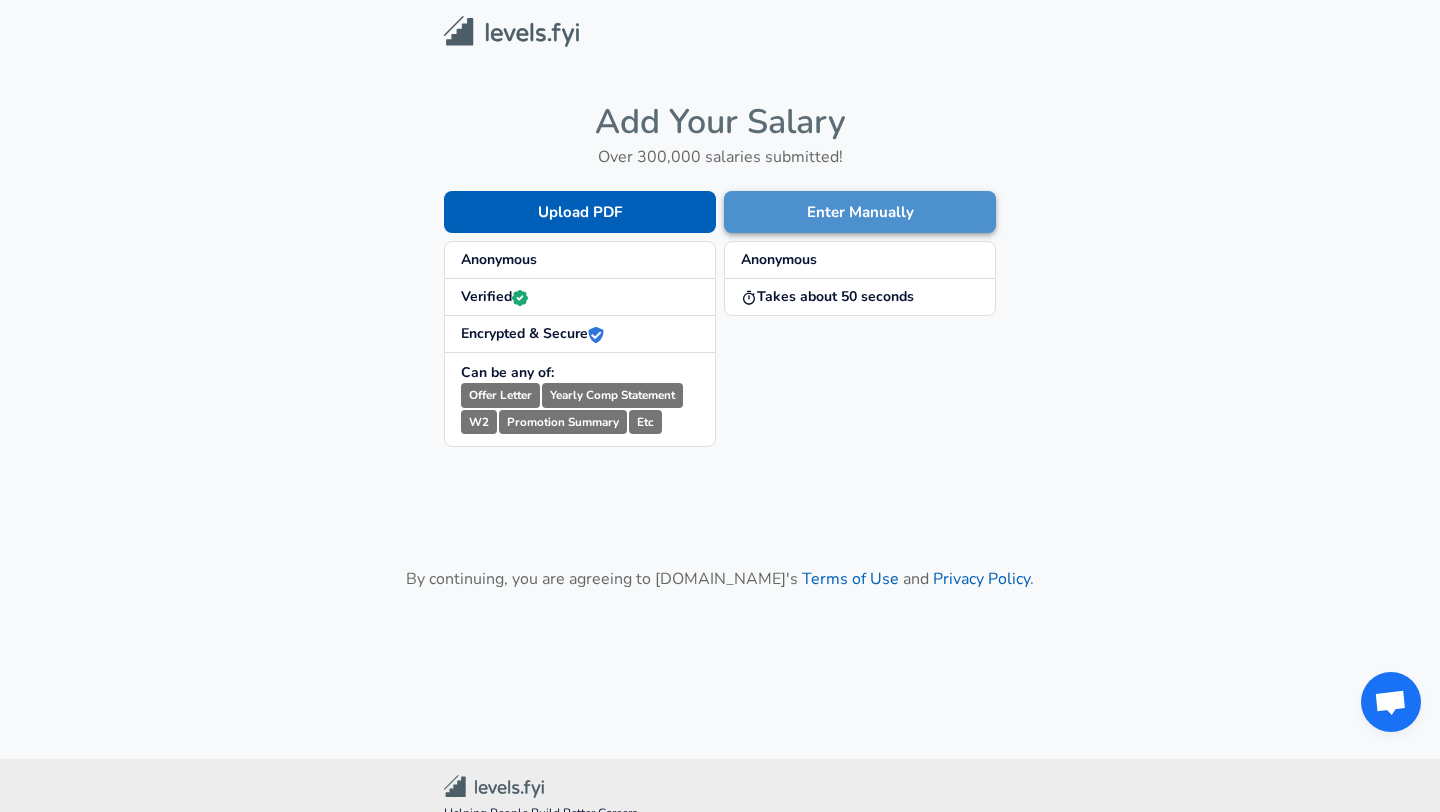 click on "Enter Manually" at bounding box center (860, 212) 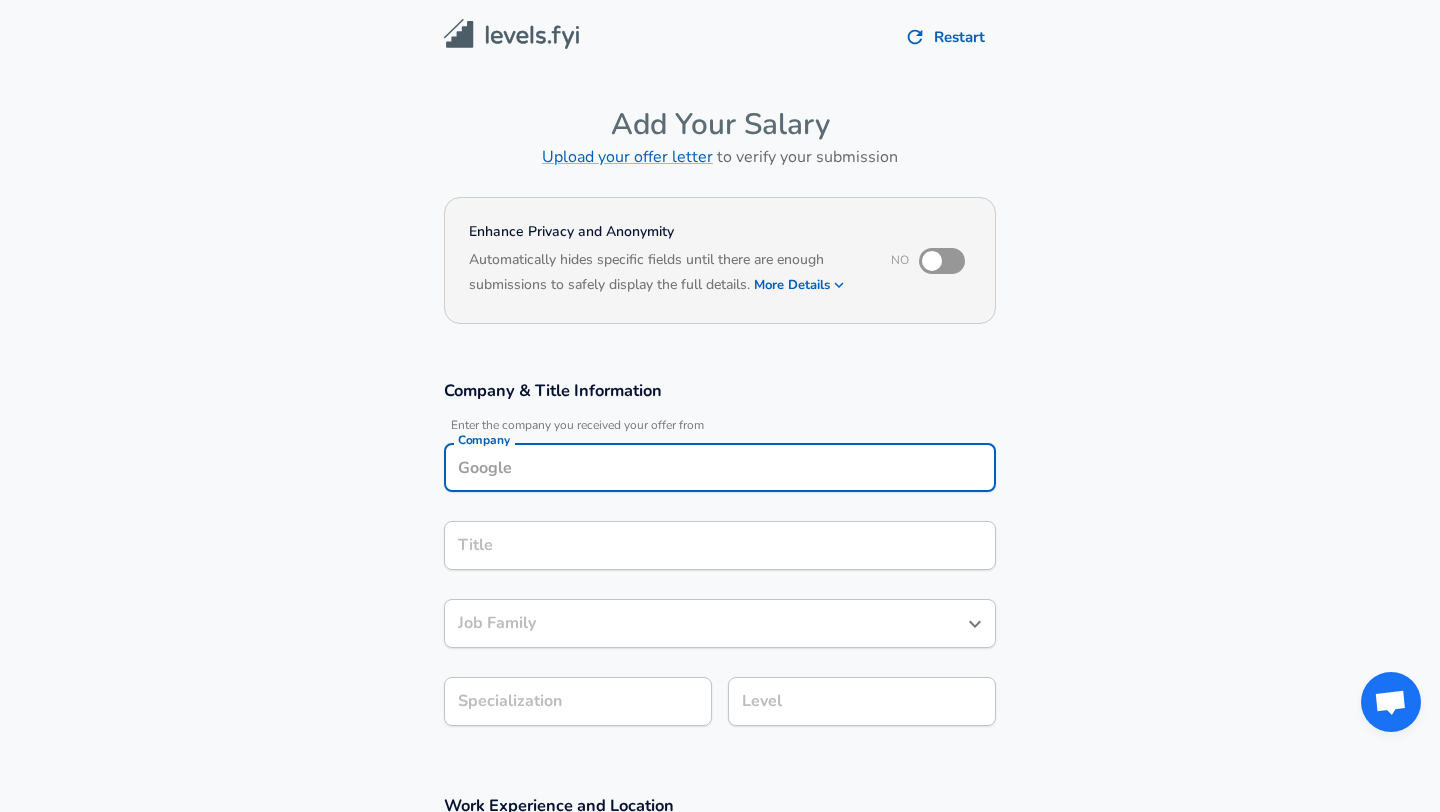 click on "Company" at bounding box center (720, 467) 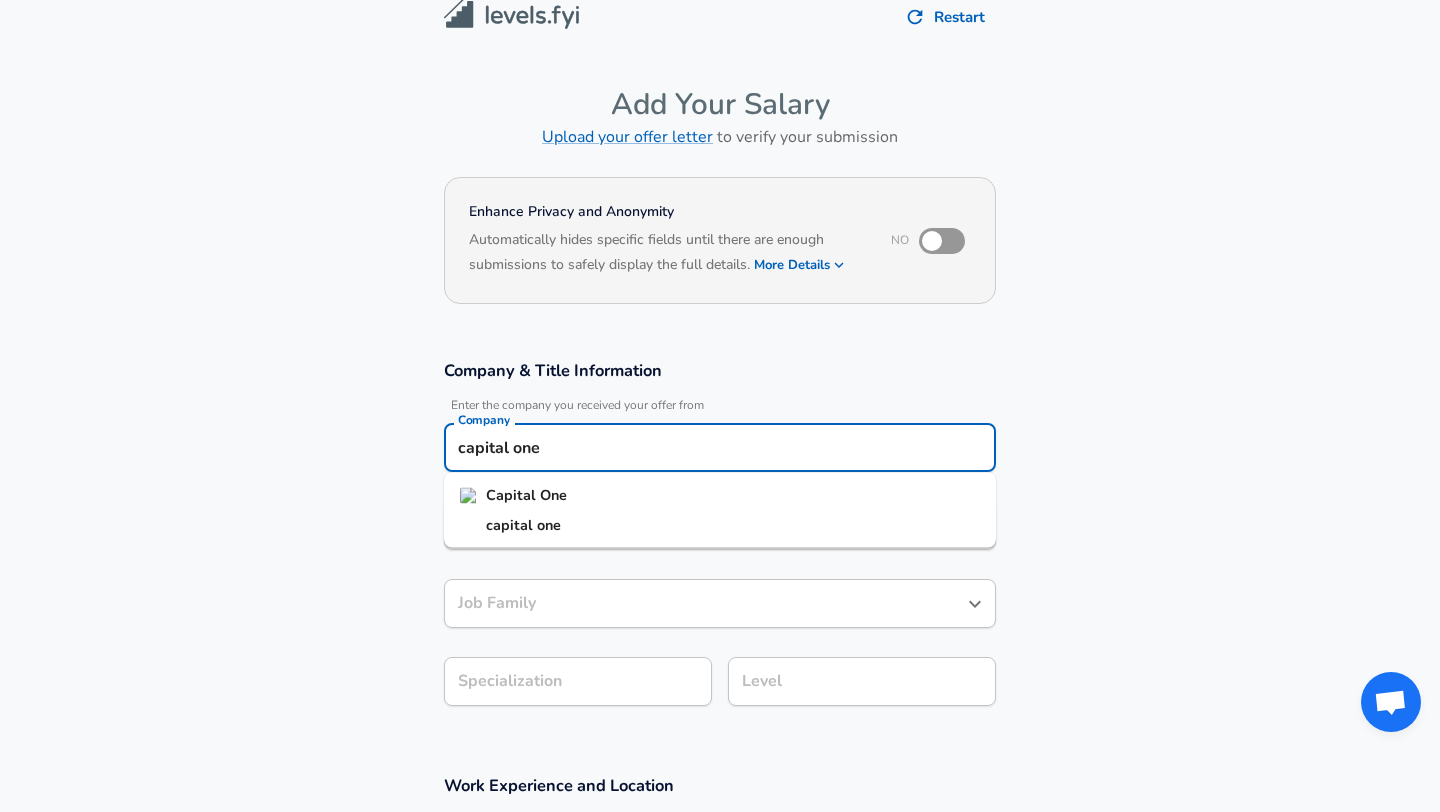 click on "Capital     One" at bounding box center (720, 496) 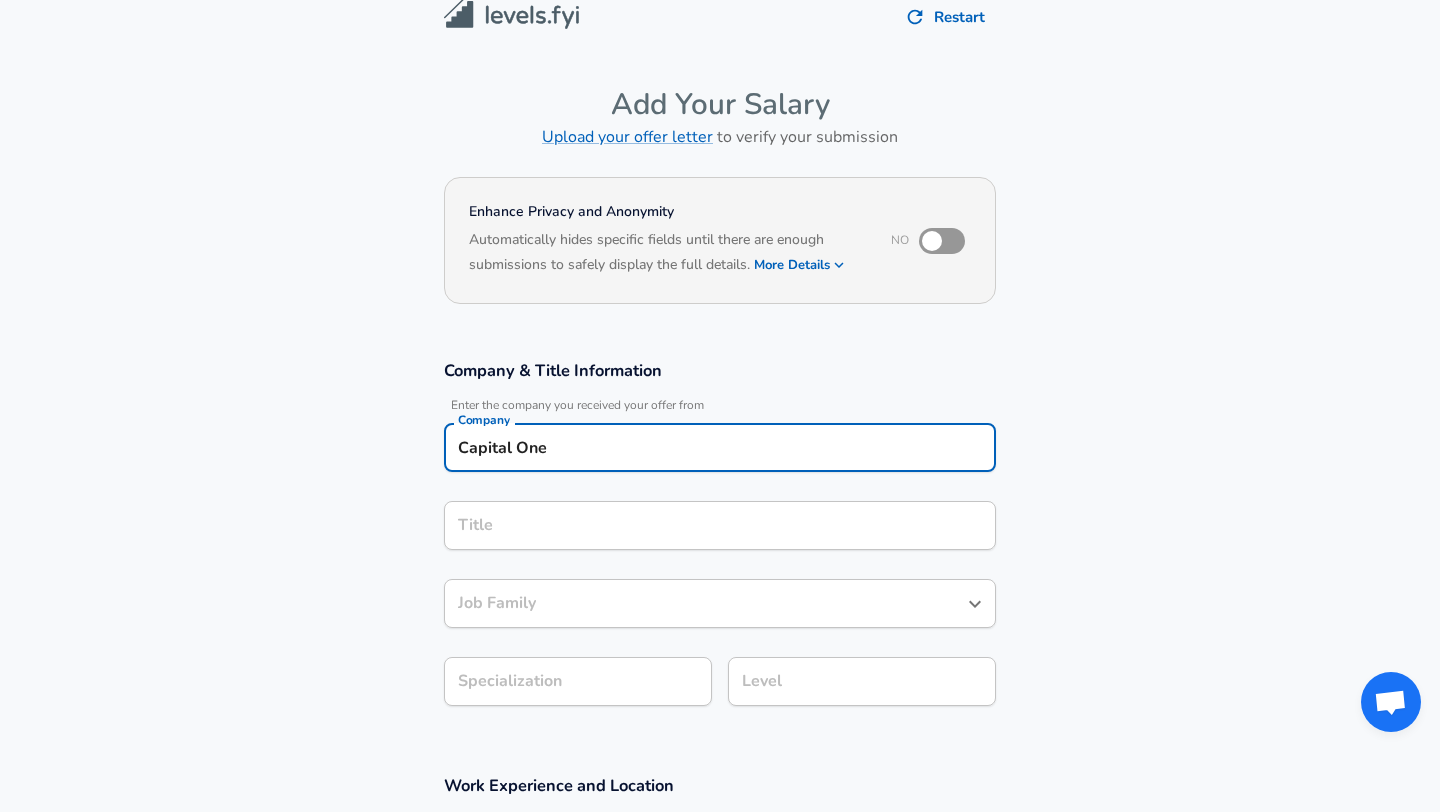 type on "Capital One" 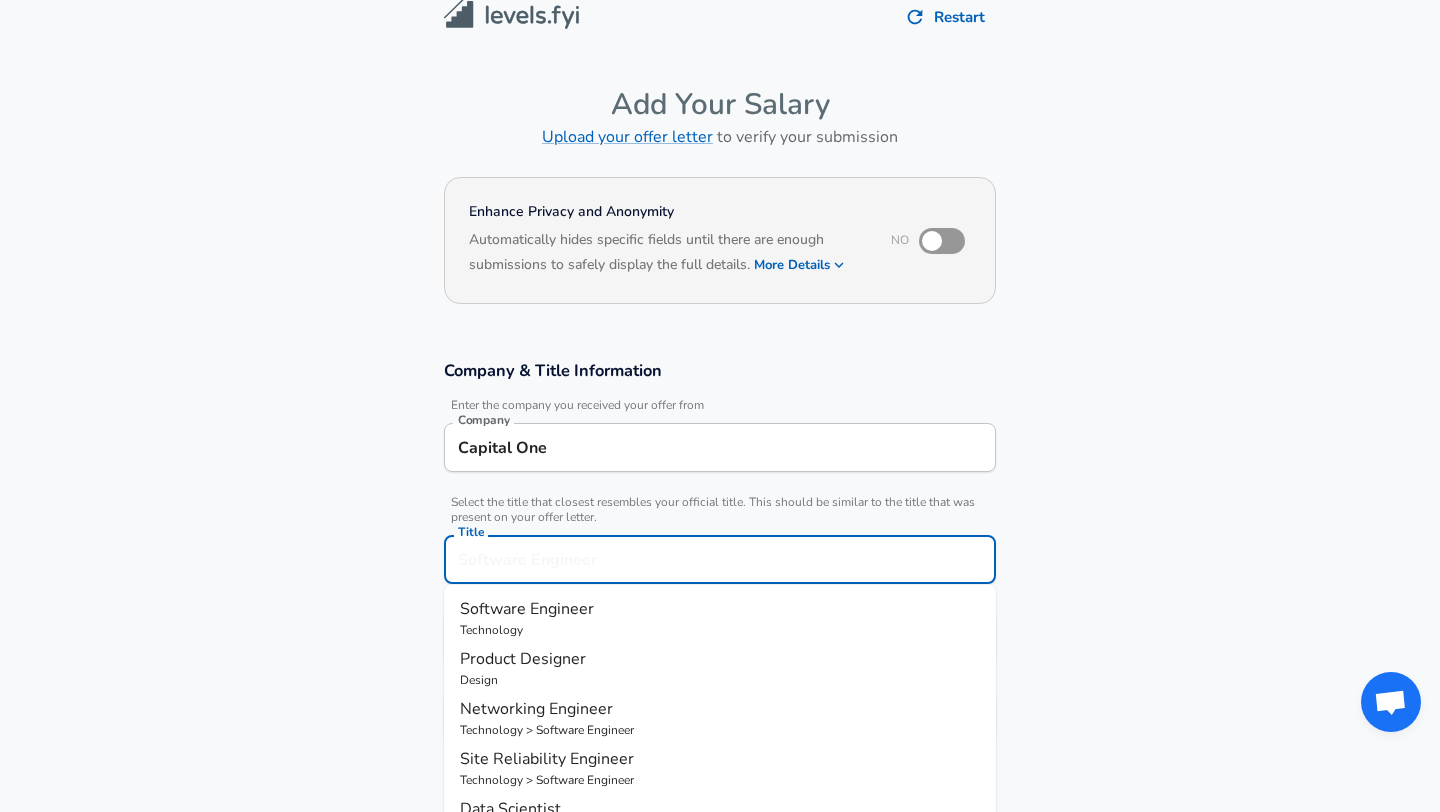 scroll, scrollTop: 60, scrollLeft: 0, axis: vertical 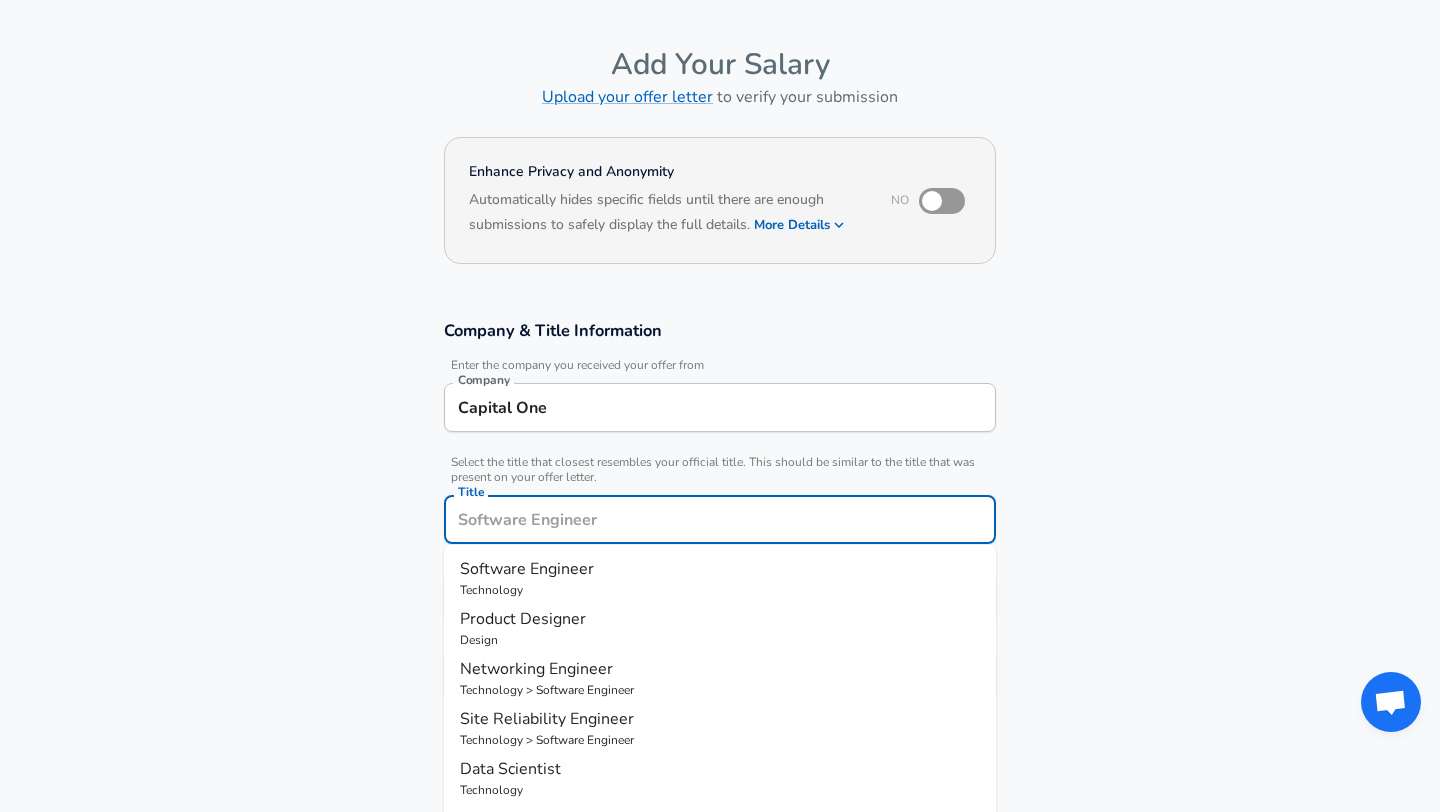 click on "Title" at bounding box center [720, 519] 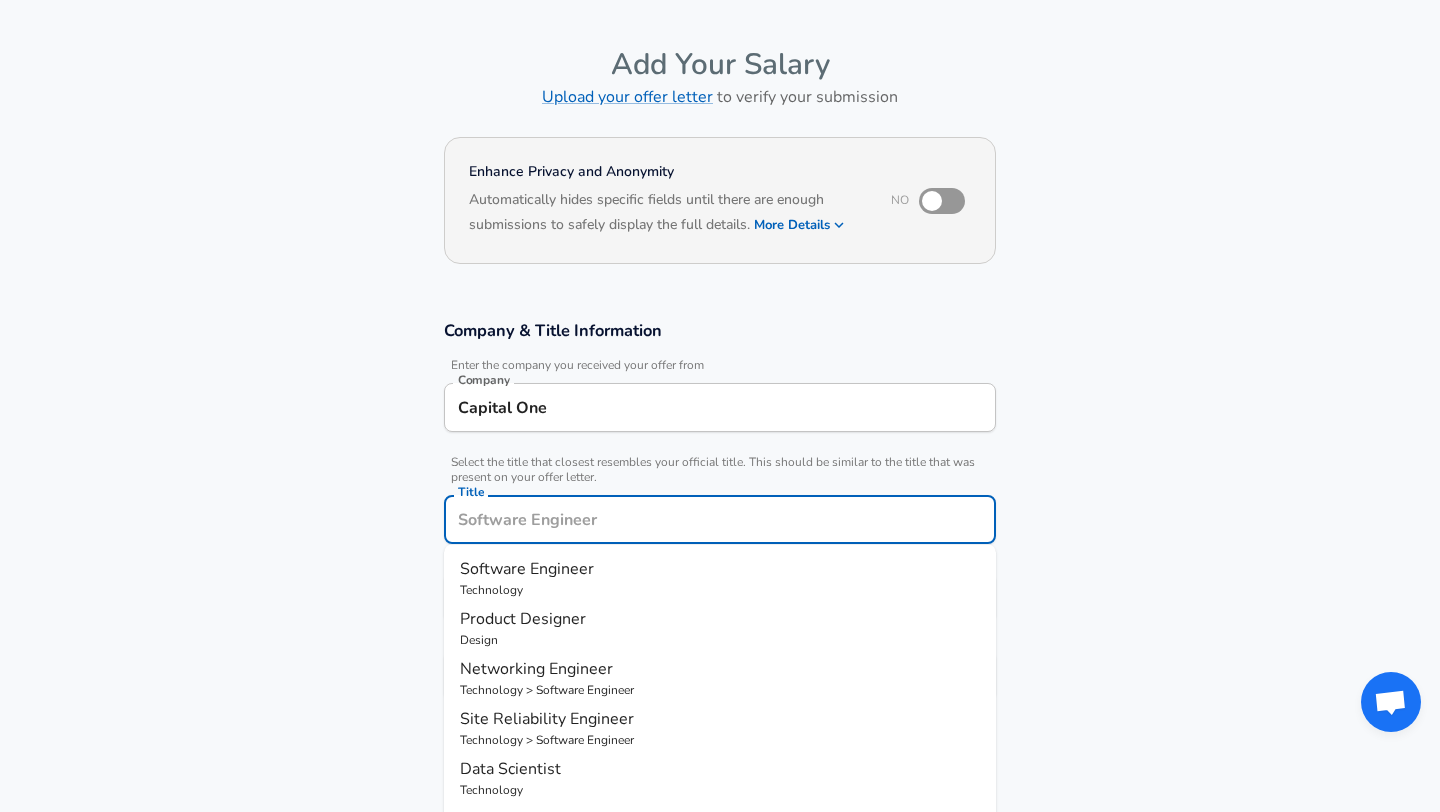 click on "Title" at bounding box center [720, 519] 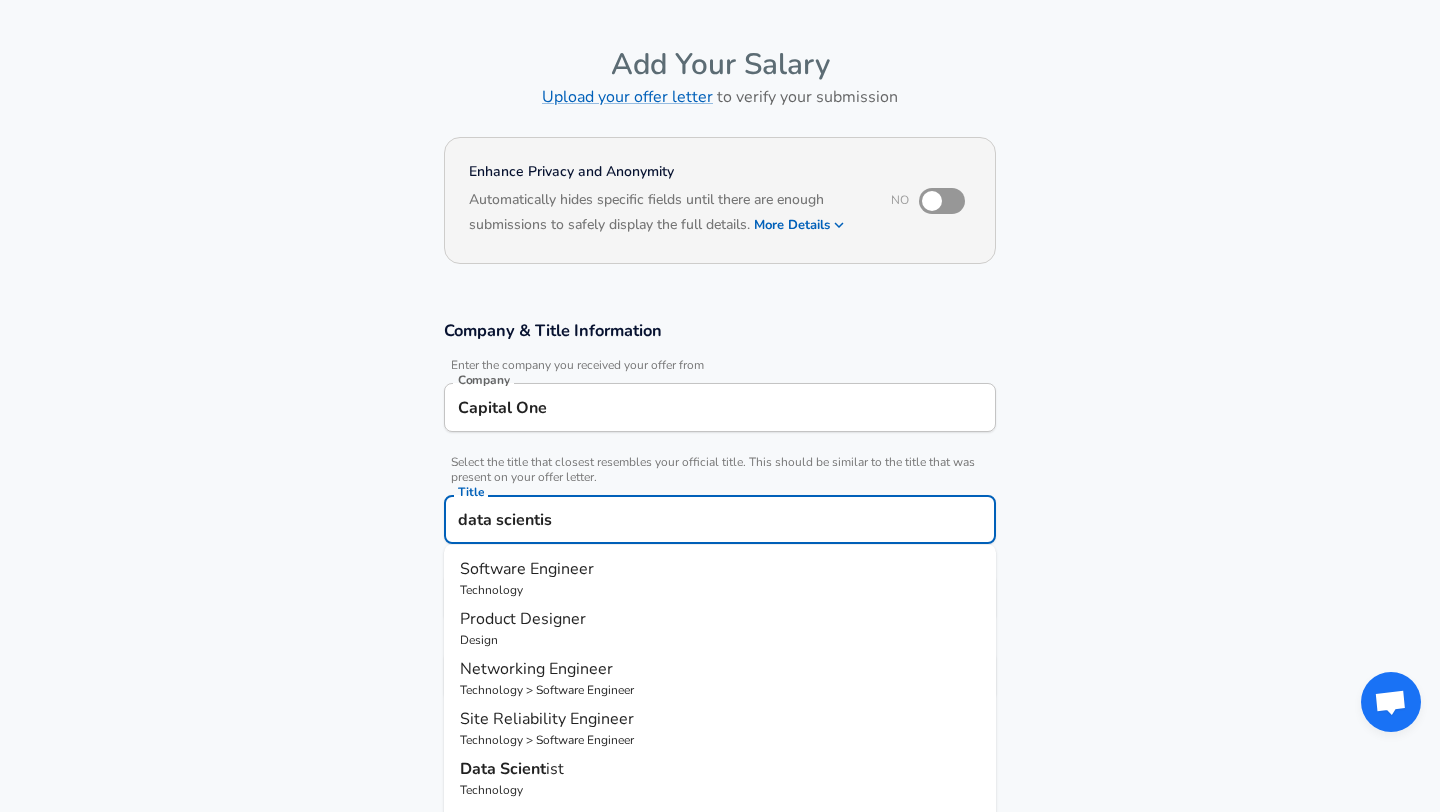 type on "data scientist" 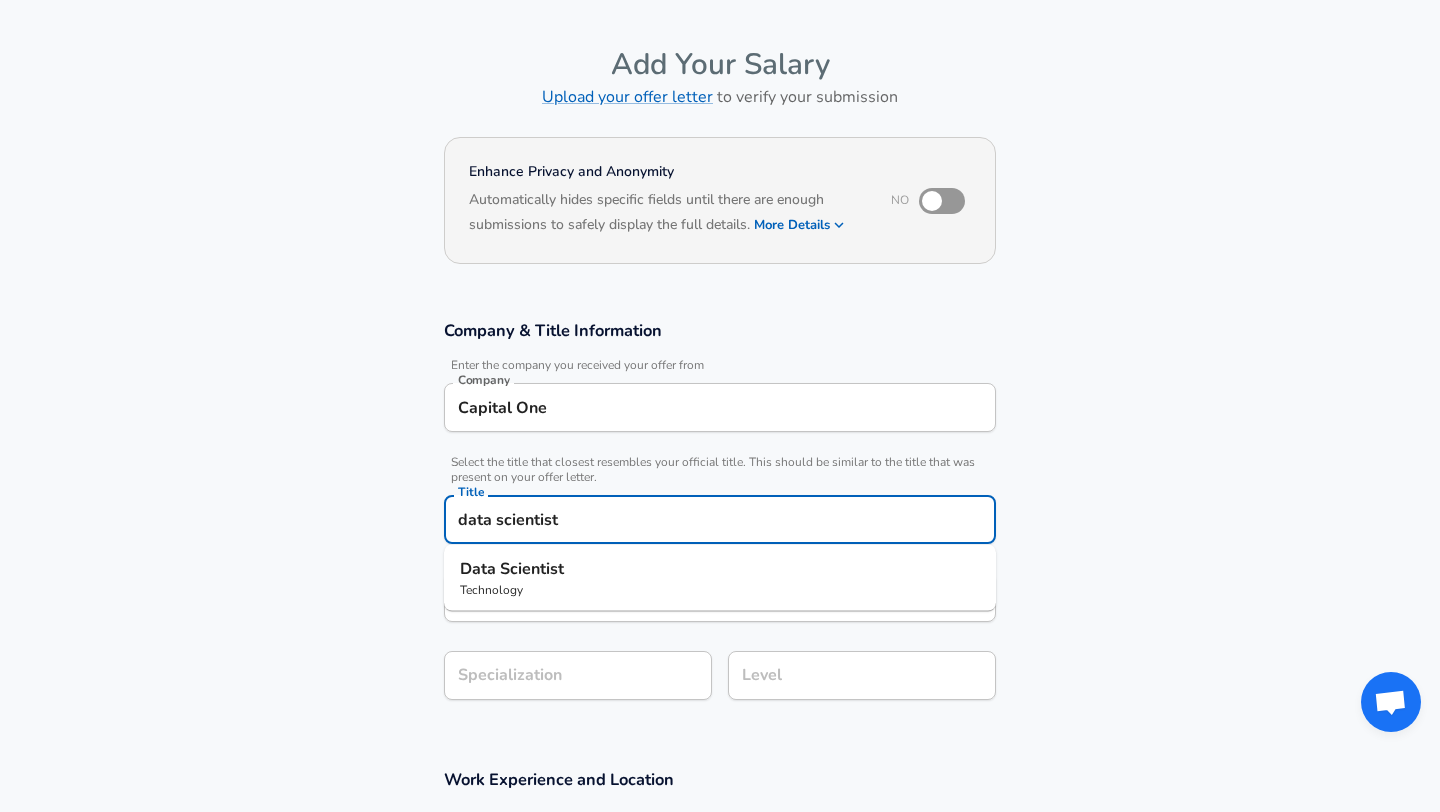 click on "Submit Salary" at bounding box center (724, 1043) 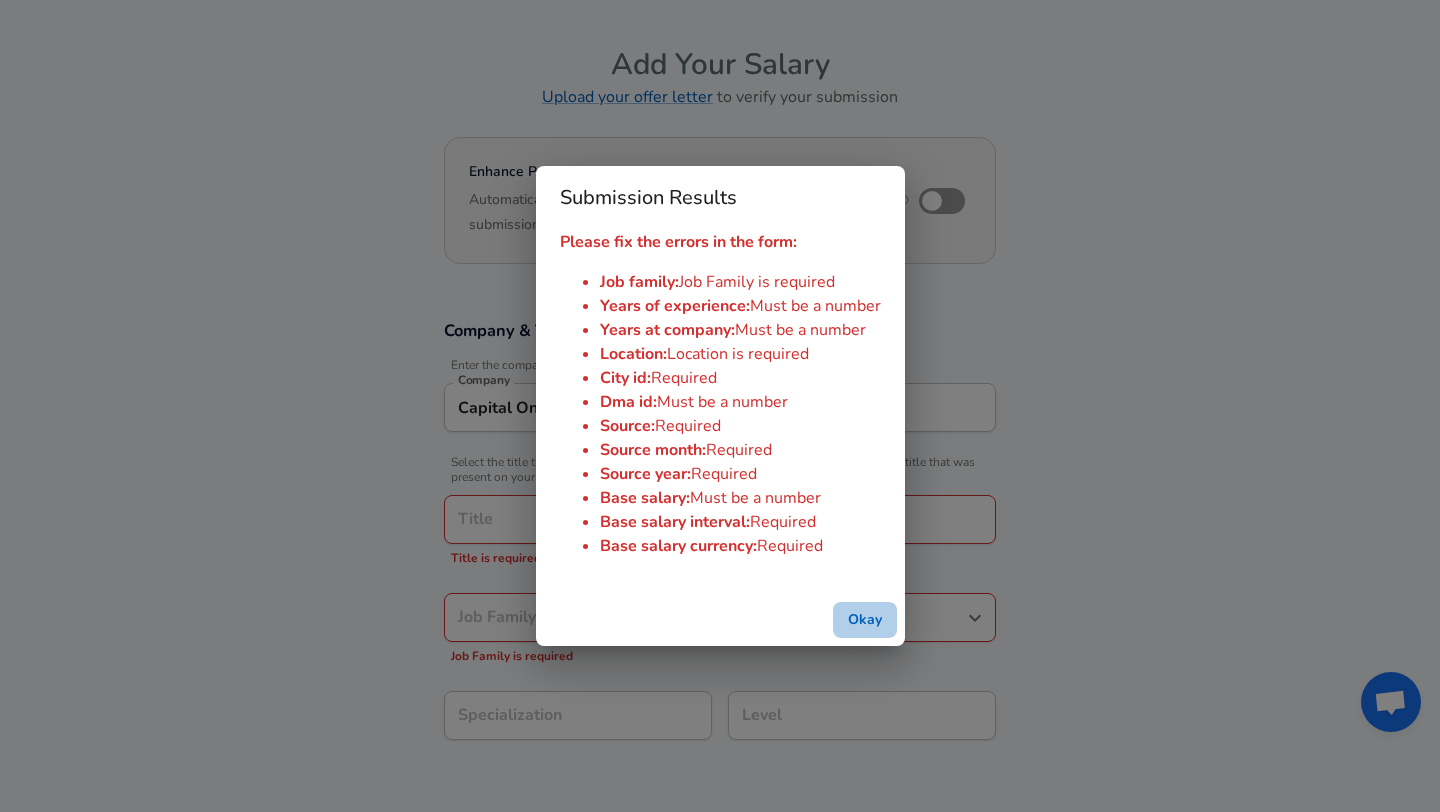 click on "Okay" at bounding box center (865, 620) 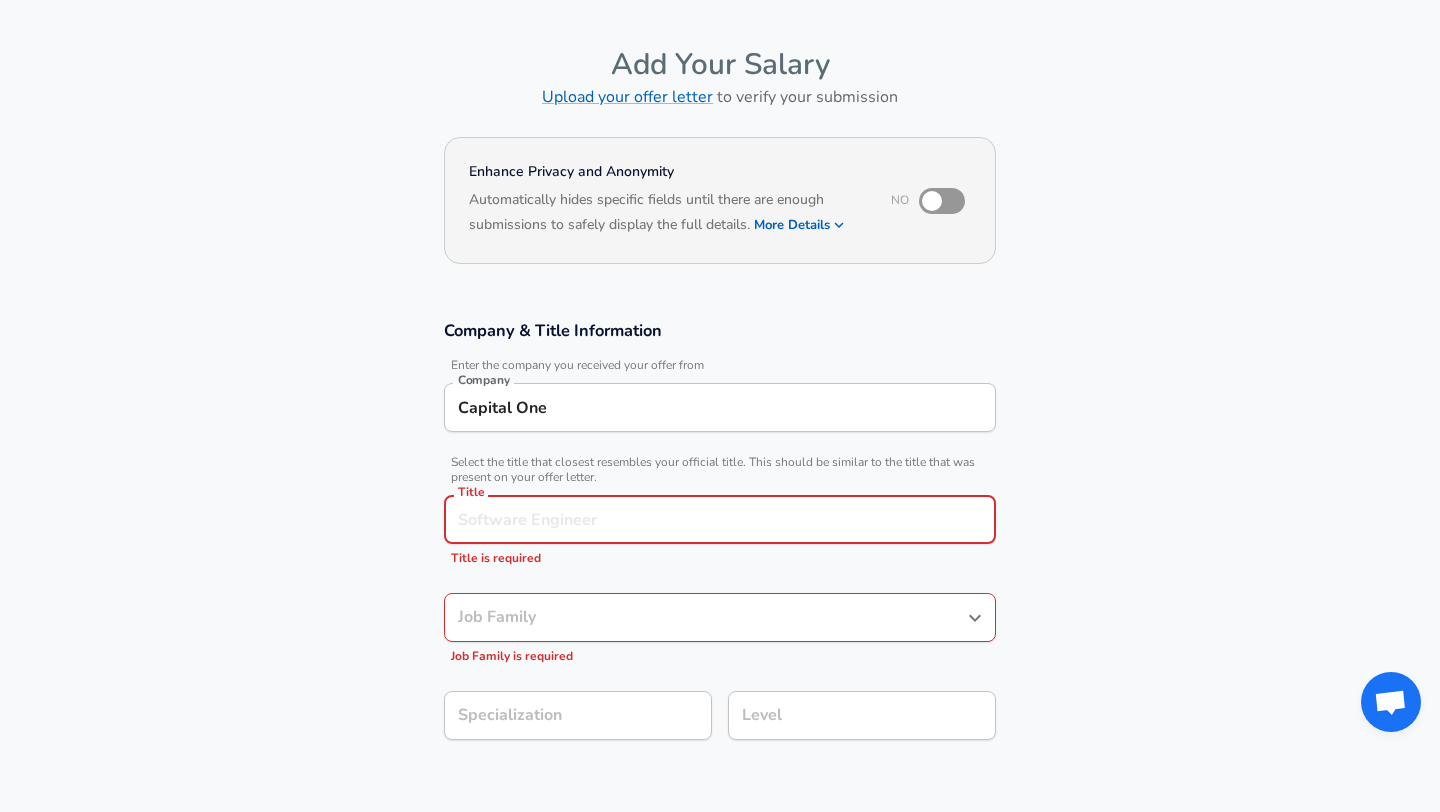 type on "S" 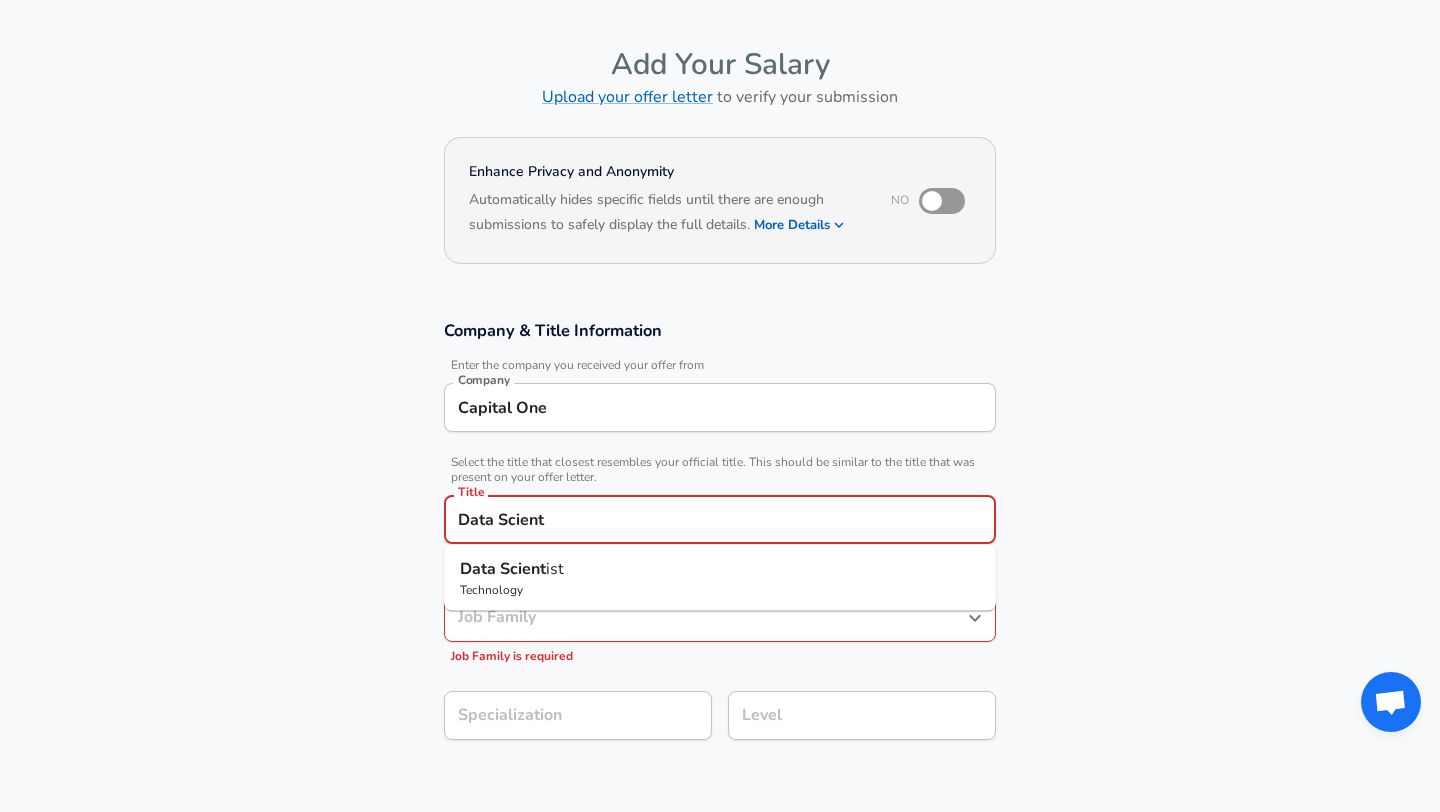 click on "Technology" at bounding box center (720, 590) 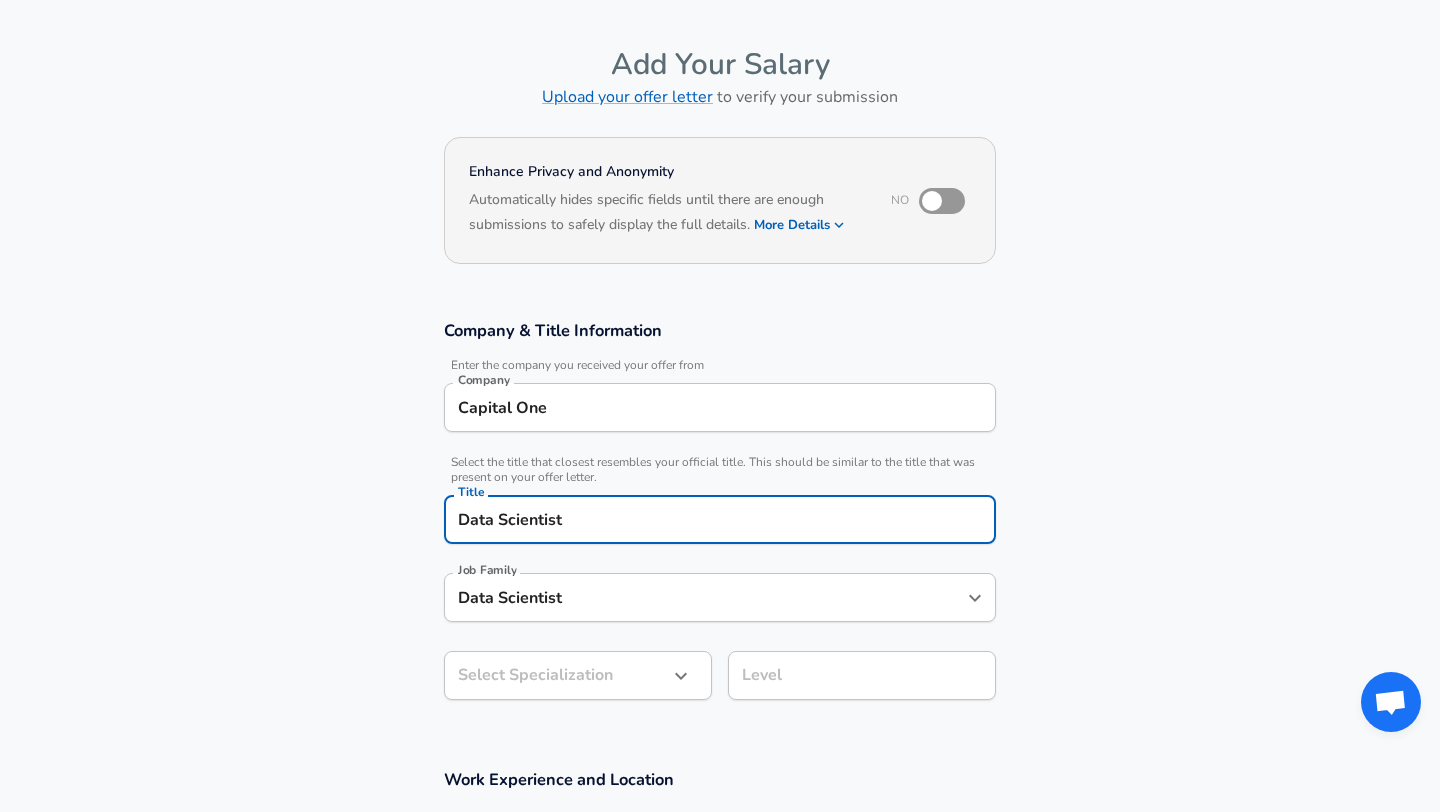 click on "Data Scientist Job Family" at bounding box center [720, 597] 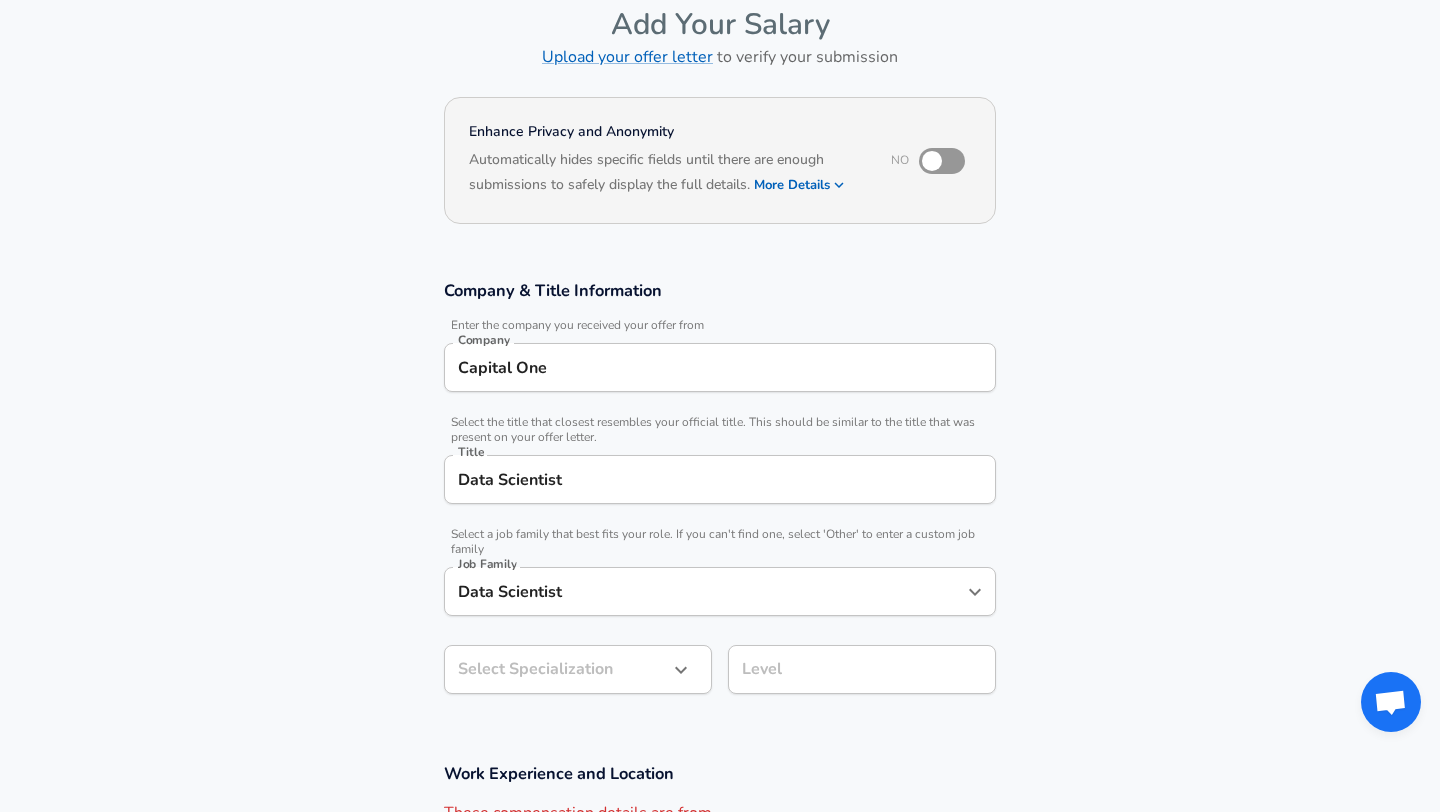 click on "Company & Title Information   Enter the company you received your offer from Company Capital One Company   Select the title that closest resembles your official title. This should be similar to the title that was present on your offer letter. Title Data Scientist Title   Select a job family that best fits your role. If you can't find one, select 'Other' to enter a custom job family Job Family Data Scientist Job Family Select Specialization ​ Select Specialization Level Level" at bounding box center (720, 497) 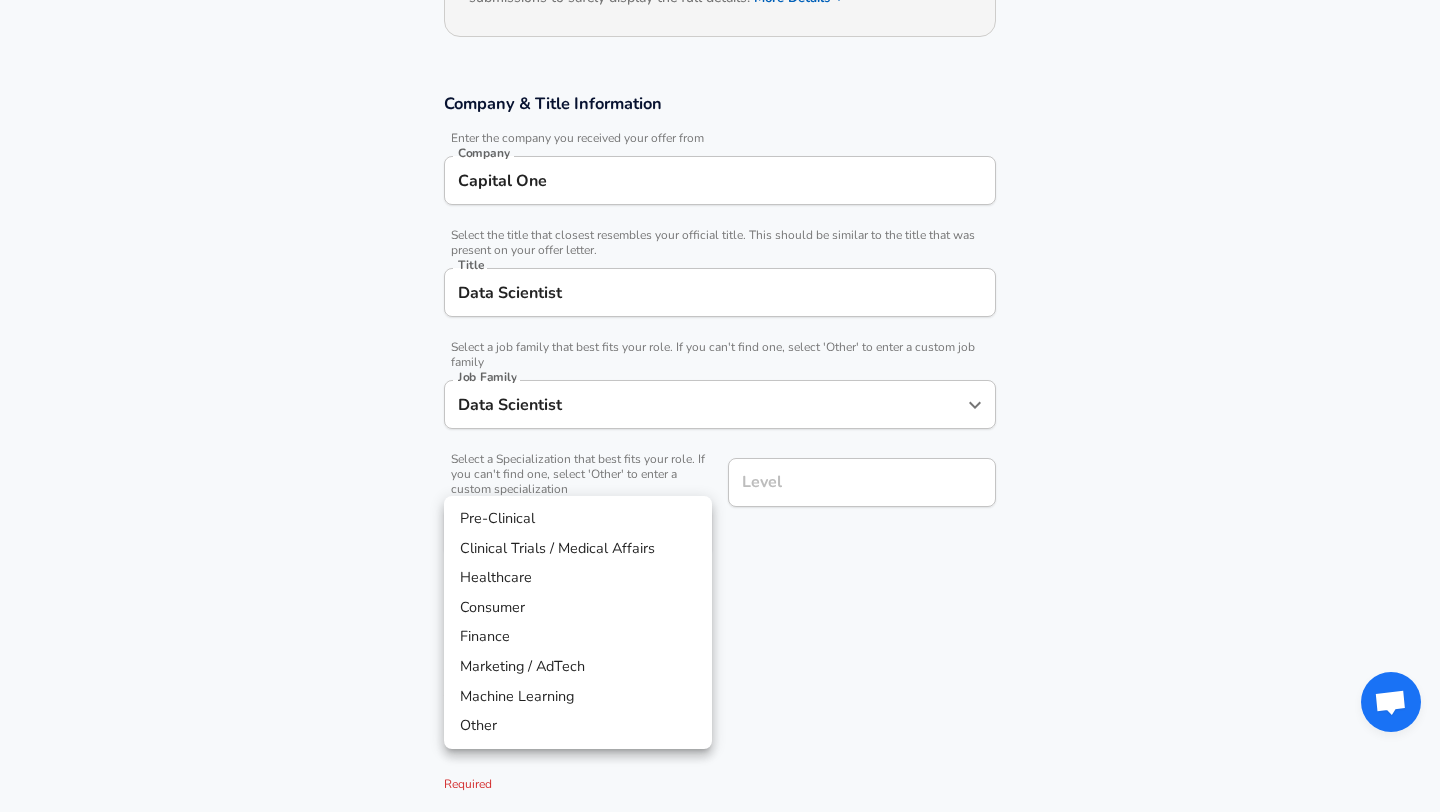 scroll, scrollTop: 347, scrollLeft: 0, axis: vertical 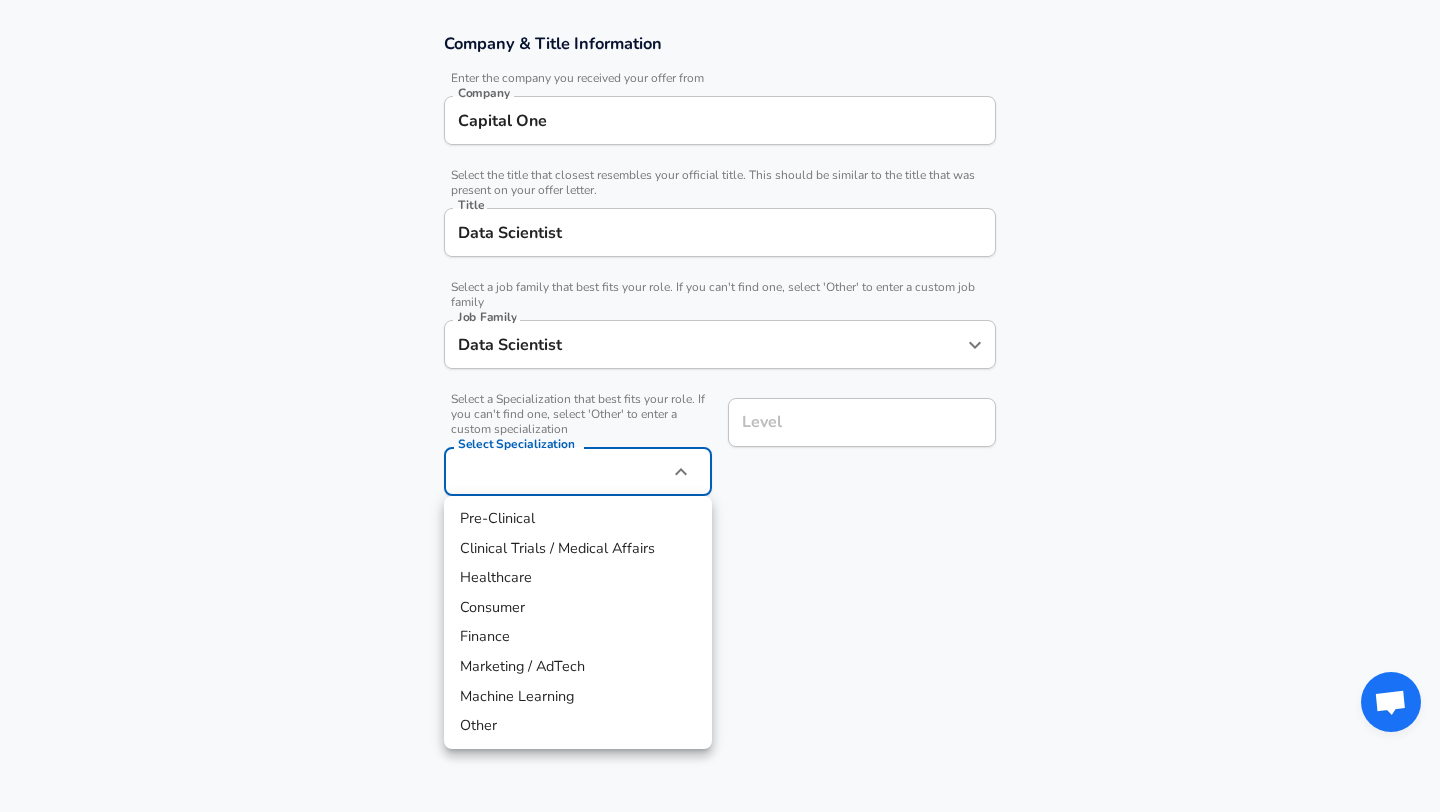 click on "Restart Add Your Salary Upload your offer letter   to verify your submission Enhance Privacy and Anonymity No Automatically hides specific fields until there are enough submissions to safely display the full details.   More Details Based on your submission and the data points that we have already collected, we will automatically hide and anonymize specific fields if there aren't enough data points to remain sufficiently anonymous. Company & Title Information   Enter the company you received your offer from Company Capital One Company   Select the title that closest resembles your official title. This should be similar to the title that was present on your offer letter. Title Data Scientist Title   Select a job family that best fits your role. If you can't find one, select 'Other' to enter a custom job family Job Family Data Scientist Job Family   Select a Specialization that best fits your role. If you can't find one, select 'Other' to enter a custom specialization Select Specialization ​ Level Level" at bounding box center (720, 59) 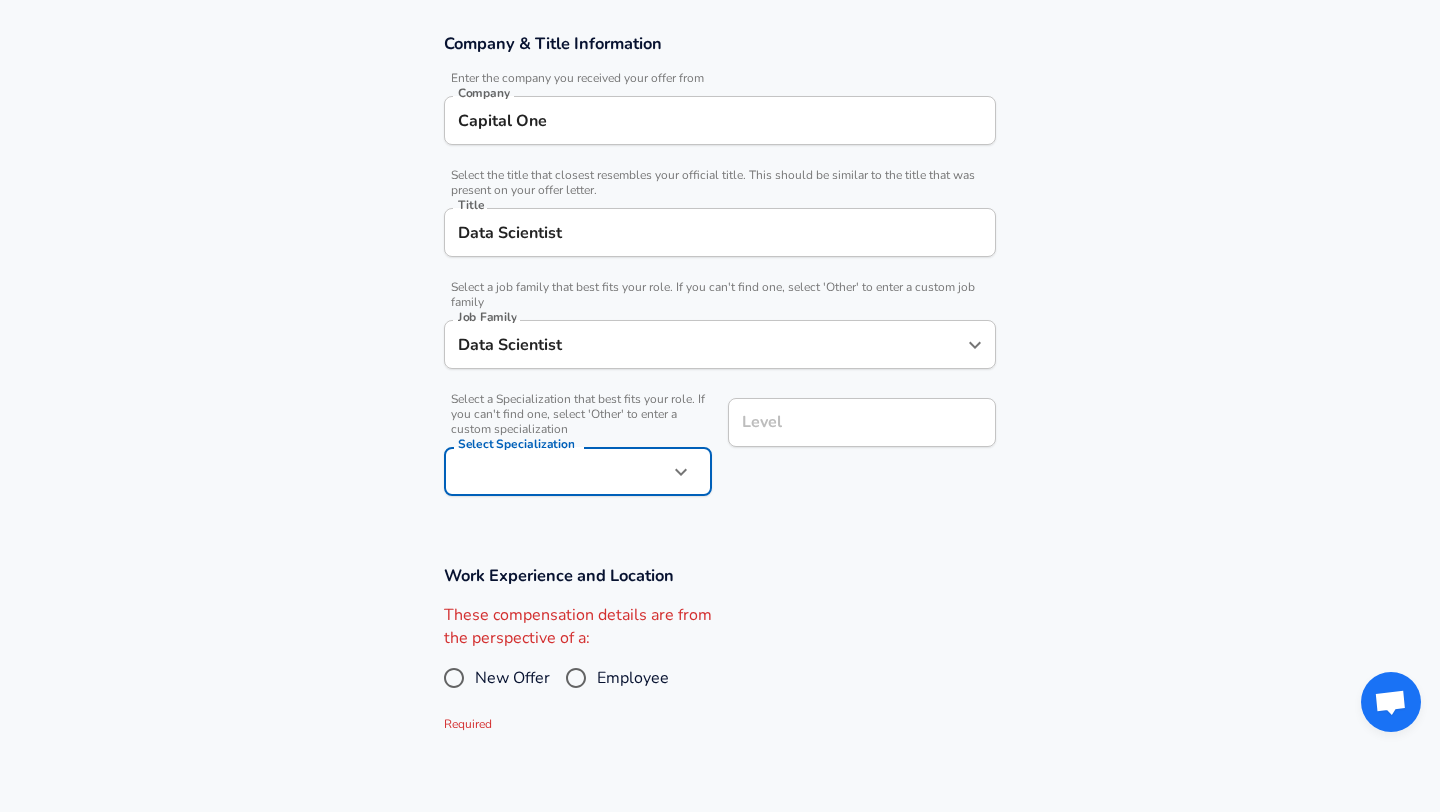 click on "Restart Add Your Salary Upload your offer letter   to verify your submission Enhance Privacy and Anonymity No Automatically hides specific fields until there are enough submissions to safely display the full details.   More Details Based on your submission and the data points that we have already collected, we will automatically hide and anonymize specific fields if there aren't enough data points to remain sufficiently anonymous. Company & Title Information   Enter the company you received your offer from Company Capital One Company   Select the title that closest resembles your official title. This should be similar to the title that was present on your offer letter. Title Data Scientist Title   Select a job family that best fits your role. If you can't find one, select 'Other' to enter a custom job family Job Family Data Scientist Job Family   Select a Specialization that best fits your role. If you can't find one, select 'Other' to enter a custom specialization Select Specialization ​ Level Level" at bounding box center [720, 59] 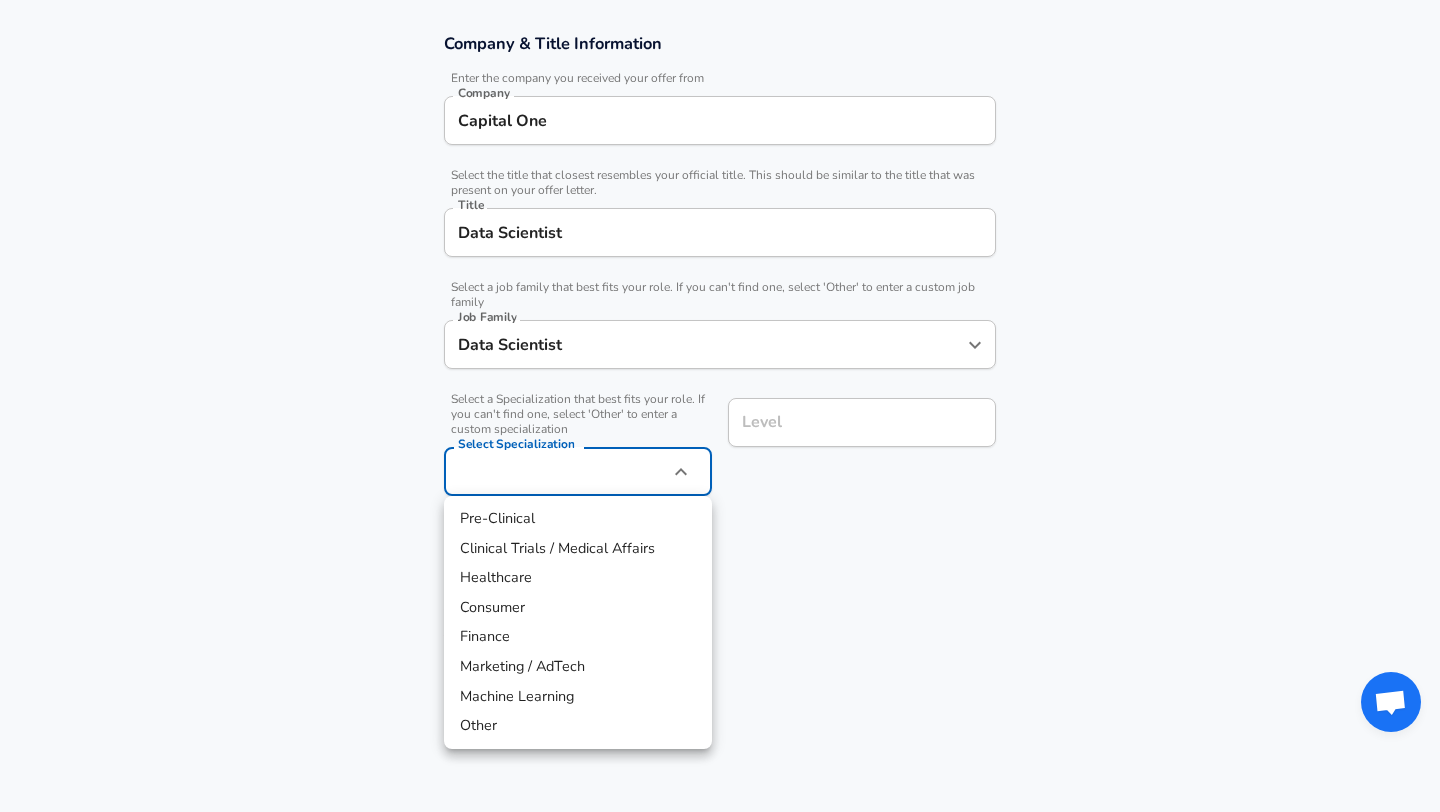 click at bounding box center [720, 406] 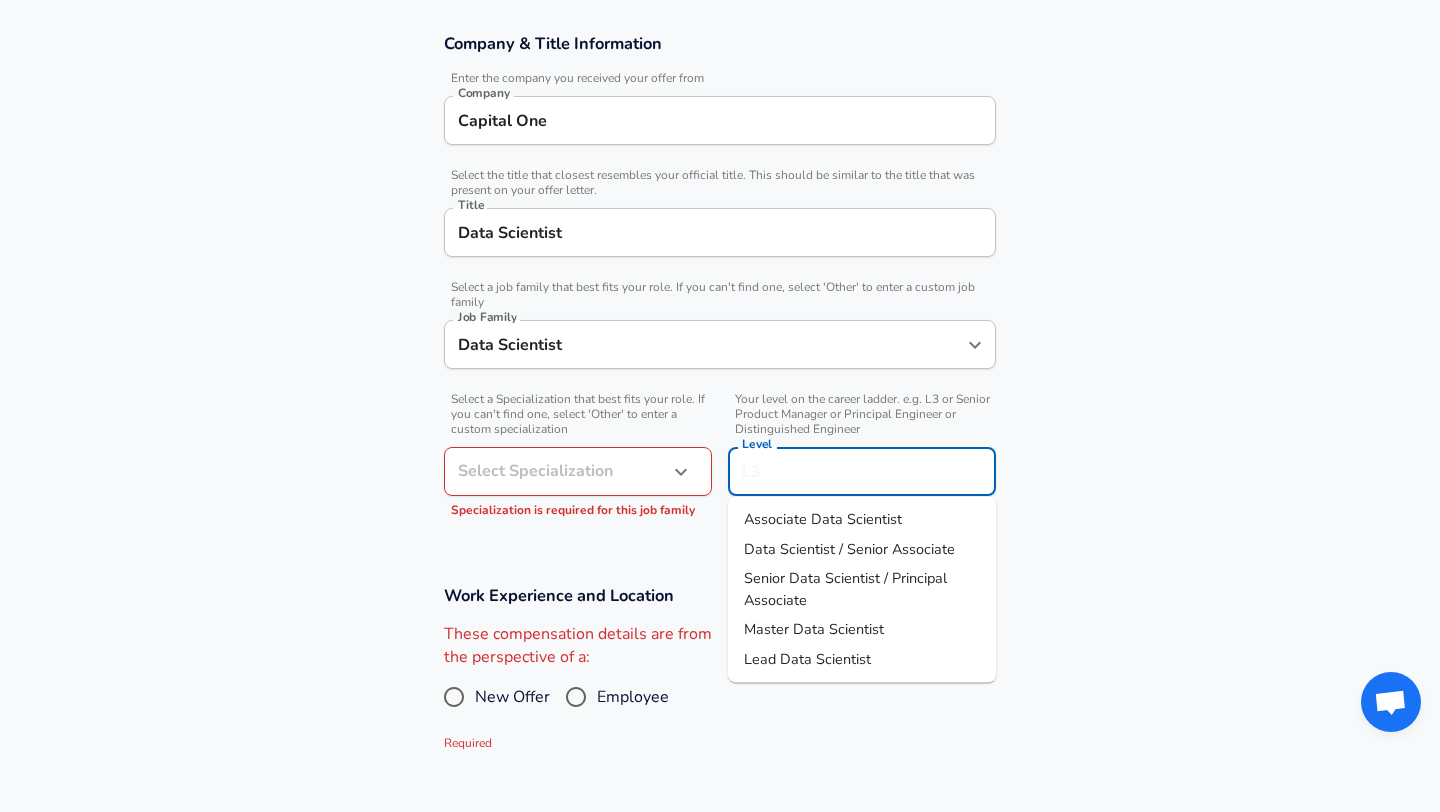 scroll, scrollTop: 387, scrollLeft: 0, axis: vertical 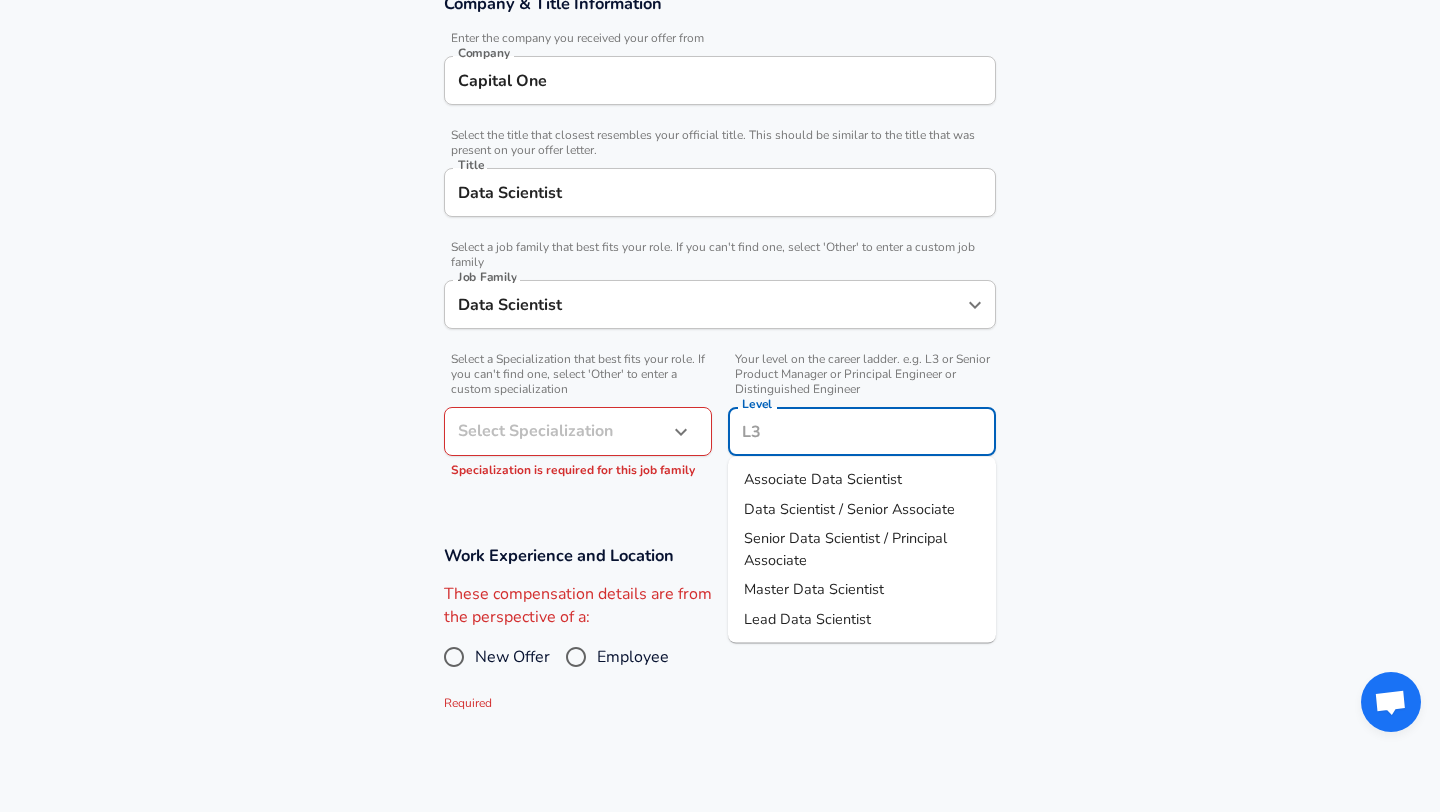 click on "Level" at bounding box center (862, 431) 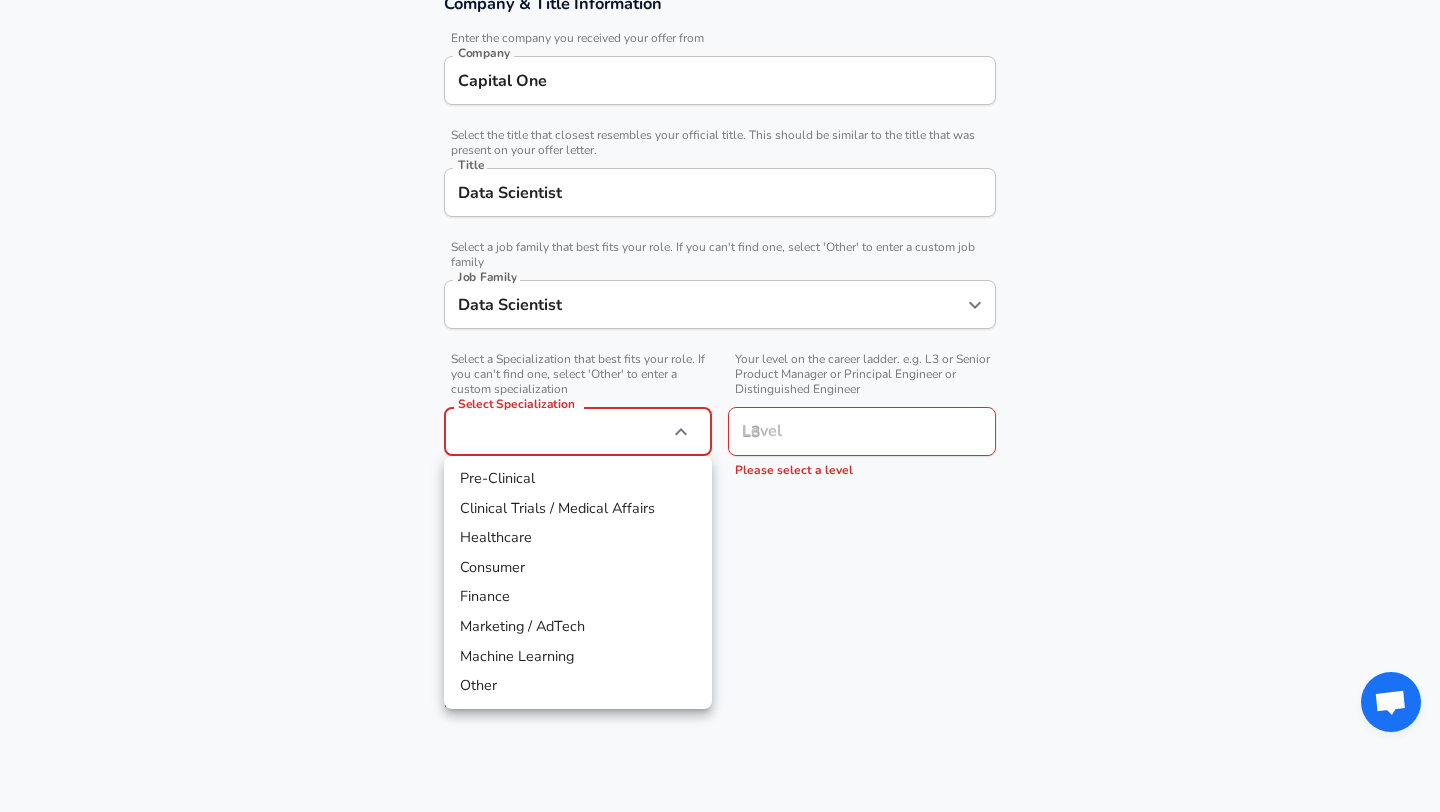 click on "Restart Add Your Salary Upload your offer letter   to verify your submission Enhance Privacy and Anonymity No Automatically hides specific fields until there are enough submissions to safely display the full details.   More Details Based on your submission and the data points that we have already collected, we will automatically hide and anonymize specific fields if there aren't enough data points to remain sufficiently anonymous. Company & Title Information   Enter the company you received your offer from Company Capital One Company   Select the title that closest resembles your official title. This should be similar to the title that was present on your offer letter. Title Data Scientist Title   Select a job family that best fits your role. If you can't find one, select 'Other' to enter a custom job family Job Family Data Scientist Job Family   Select a Specialization that best fits your role. If you can't find one, select 'Other' to enter a custom specialization Select Specialization ​   Level Level" at bounding box center (720, 19) 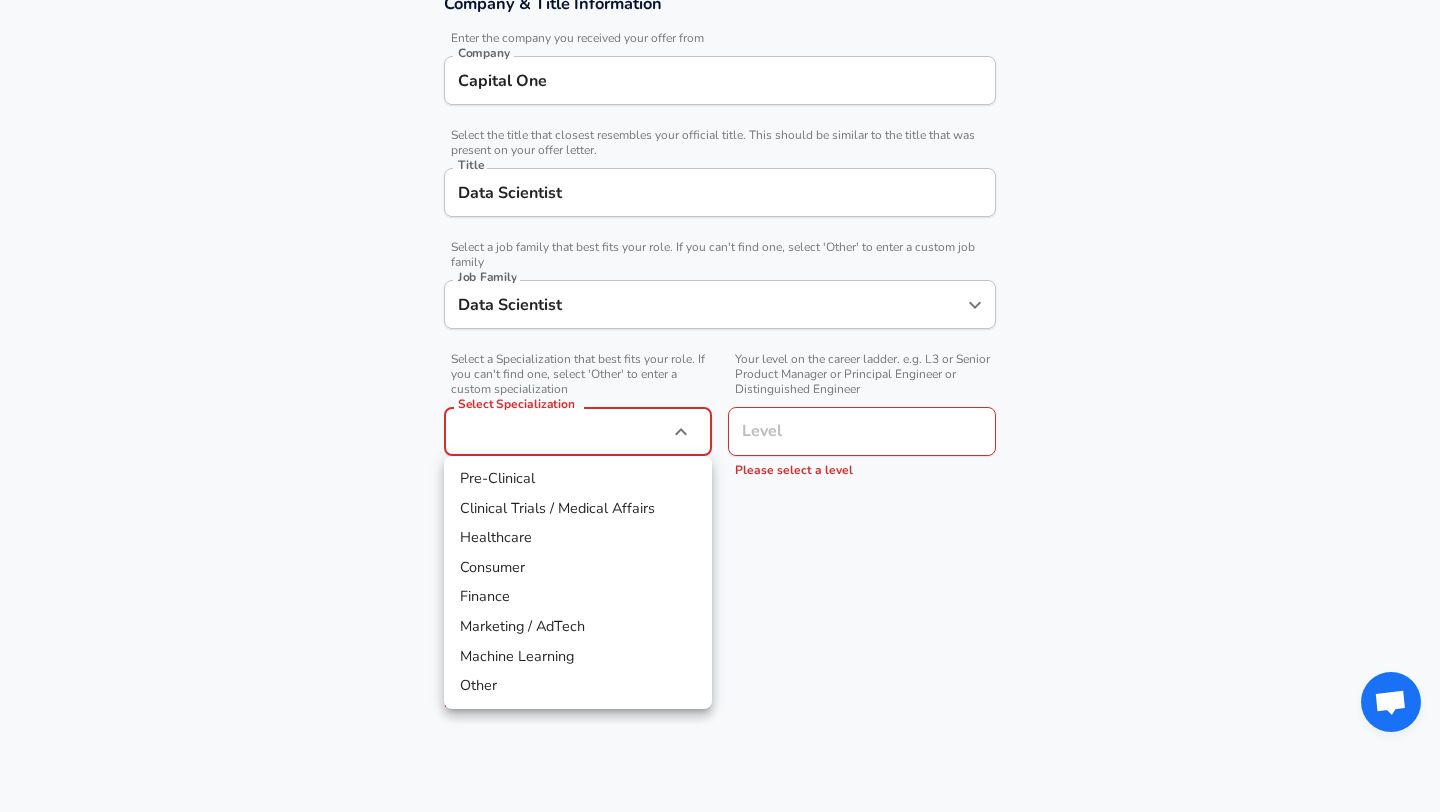 click at bounding box center (720, 406) 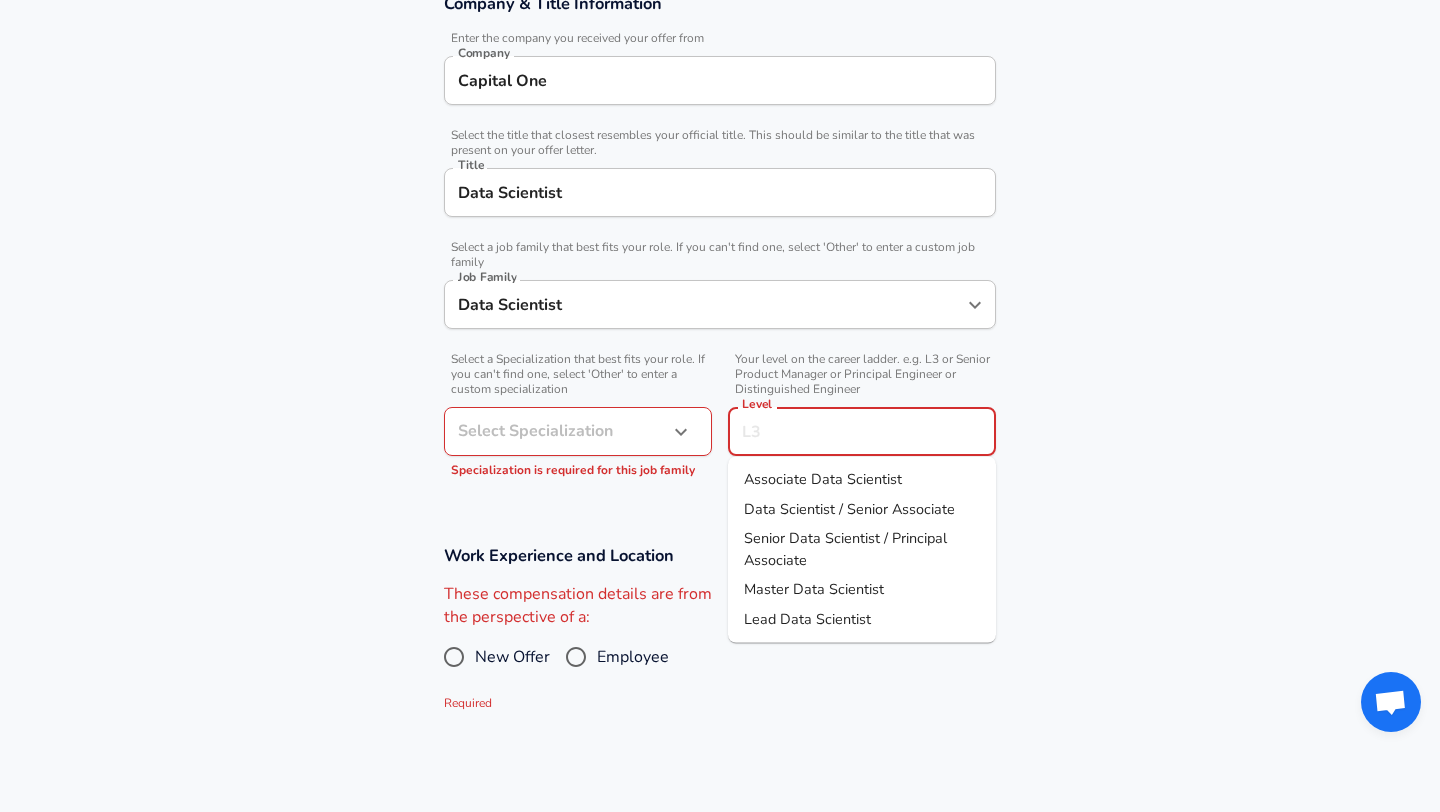 click on "Level" at bounding box center (862, 431) 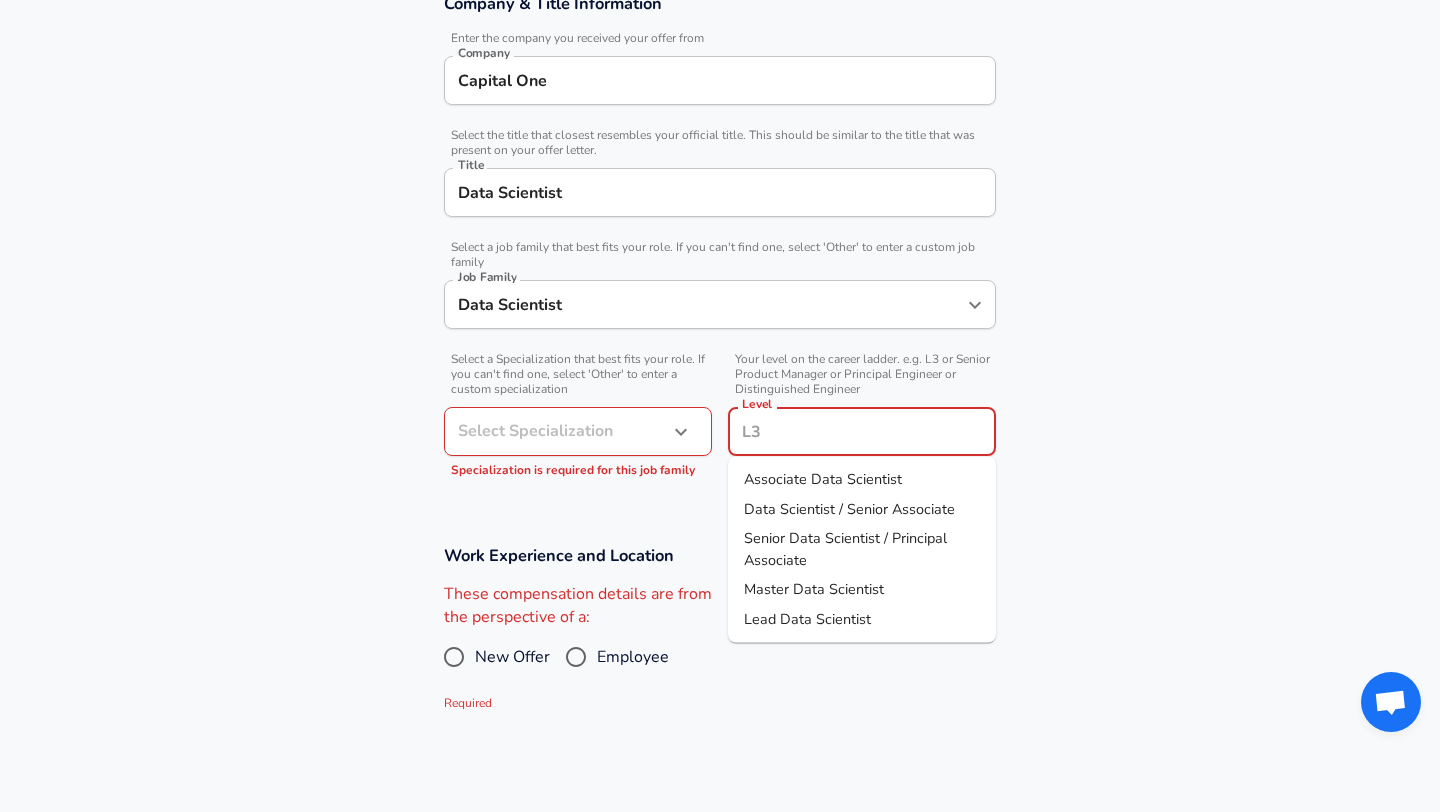 click on "Data Scientist / Senior Associate" at bounding box center [849, 508] 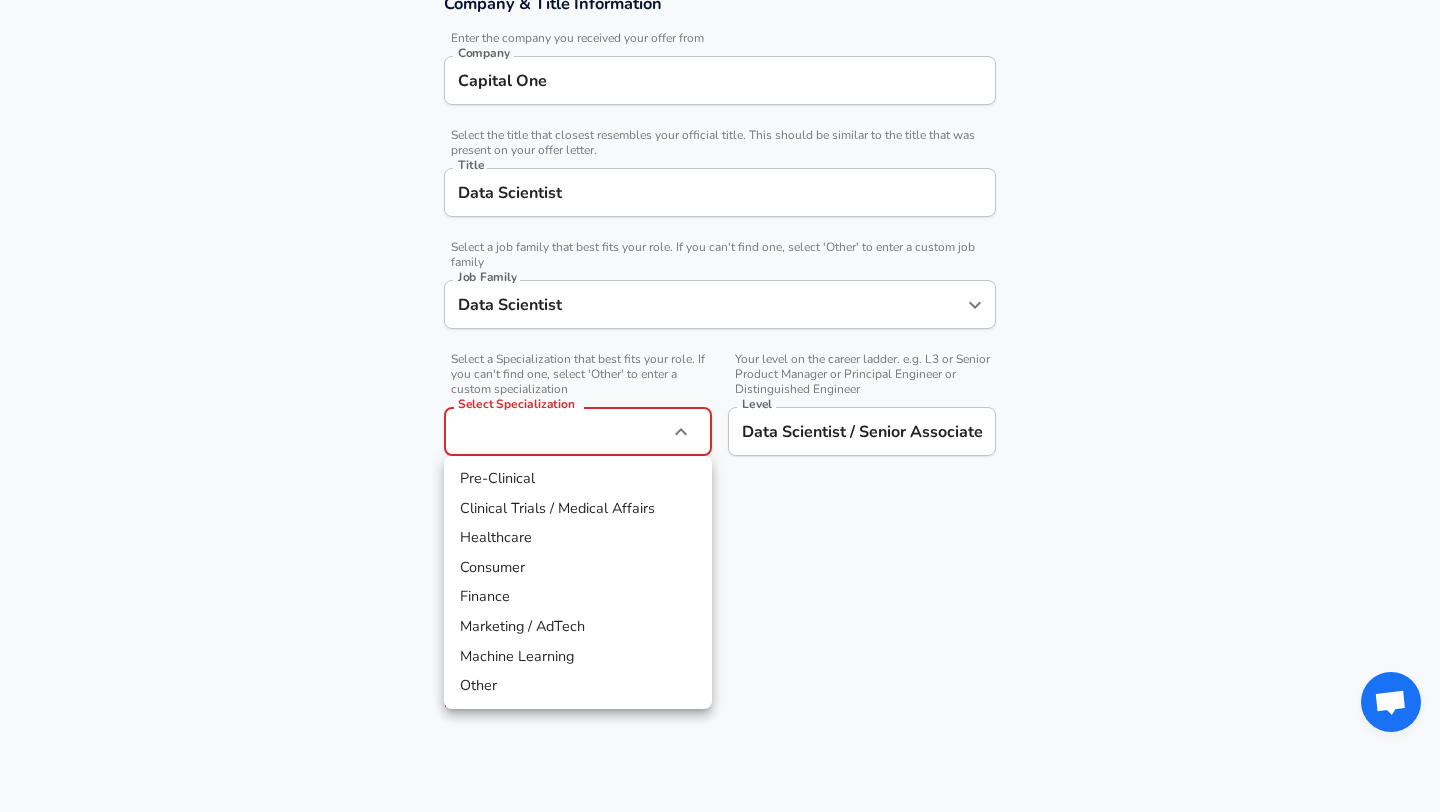click on "Restart Add Your Salary Upload your offer letter   to verify your submission Enhance Privacy and Anonymity No Automatically hides specific fields until there are enough submissions to safely display the full details.   More Details Based on your submission and the data points that we have already collected, we will automatically hide and anonymize specific fields if there aren't enough data points to remain sufficiently anonymous. Company & Title Information   Enter the company you received your offer from Company Capital One Company   Select the title that closest resembles your official title. This should be similar to the title that was present on your offer letter. Title Data Scientist Title   Select a job family that best fits your role. If you can't find one, select 'Other' to enter a custom job family Job Family Data Scientist Job Family   Select a Specialization that best fits your role. If you can't find one, select 'Other' to enter a custom specialization Select Specialization ​   Level Level" at bounding box center [720, 19] 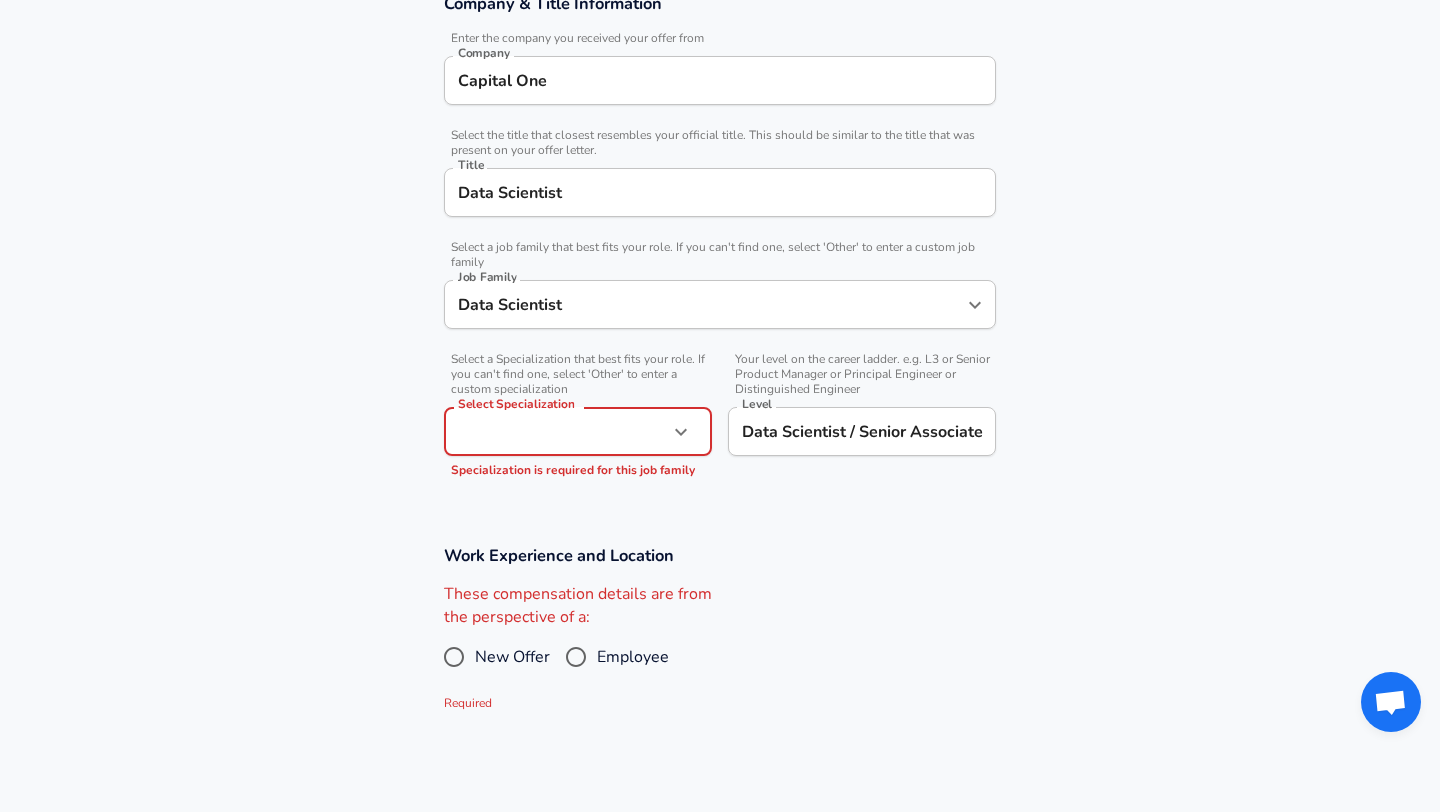 click on "Restart Add Your Salary Upload your offer letter   to verify your submission Enhance Privacy and Anonymity No Automatically hides specific fields until there are enough submissions to safely display the full details.   More Details Based on your submission and the data points that we have already collected, we will automatically hide and anonymize specific fields if there aren't enough data points to remain sufficiently anonymous. Company & Title Information   Enter the company you received your offer from Company Capital One Company   Select the title that closest resembles your official title. This should be similar to the title that was present on your offer letter. Title Data Scientist Title   Select a job family that best fits your role. If you can't find one, select 'Other' to enter a custom job family Job Family Data Scientist Job Family   Select a Specialization that best fits your role. If you can't find one, select 'Other' to enter a custom specialization Select Specialization ​   Level Level" at bounding box center (720, 19) 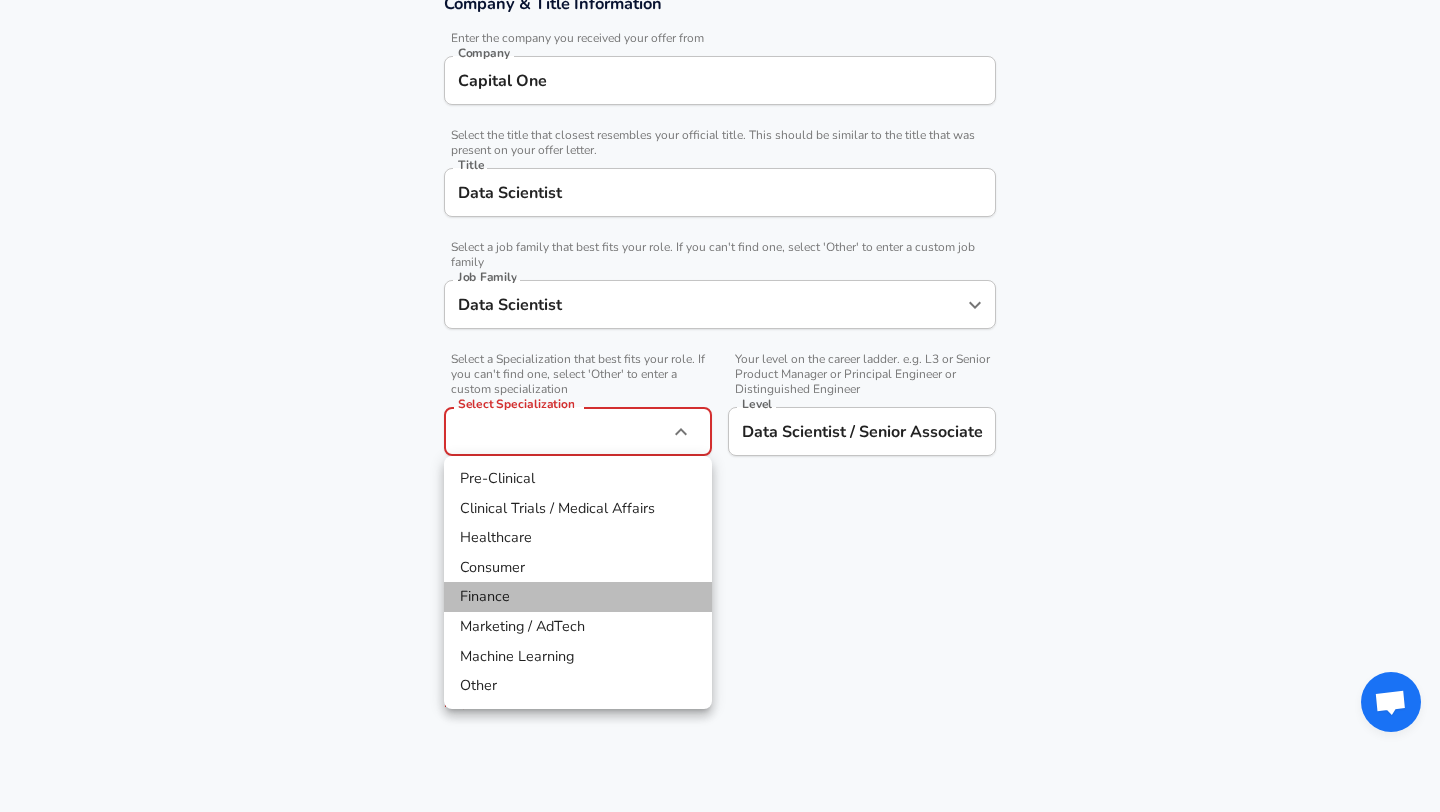 click on "Finance" at bounding box center (578, 597) 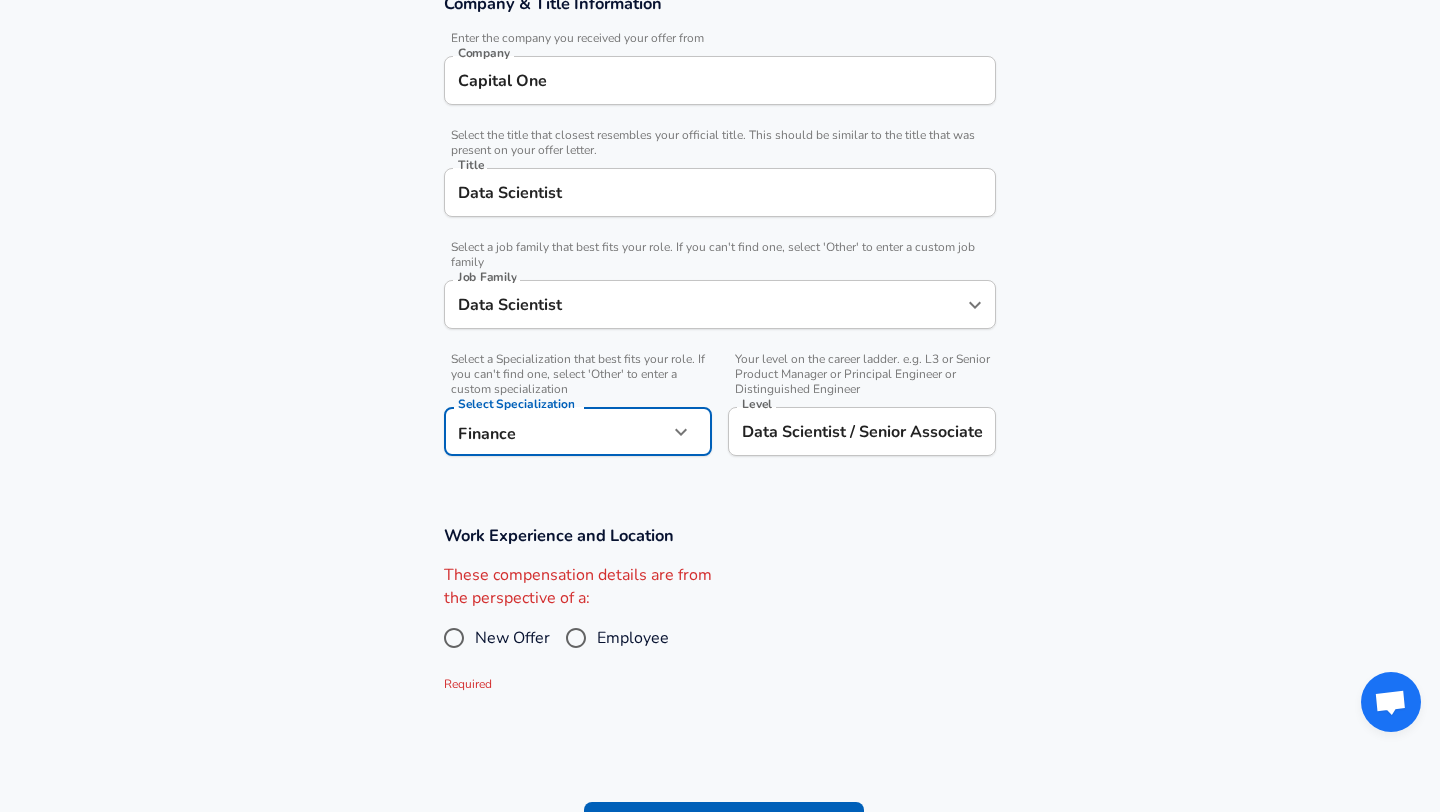 click on "Employee" at bounding box center (633, 638) 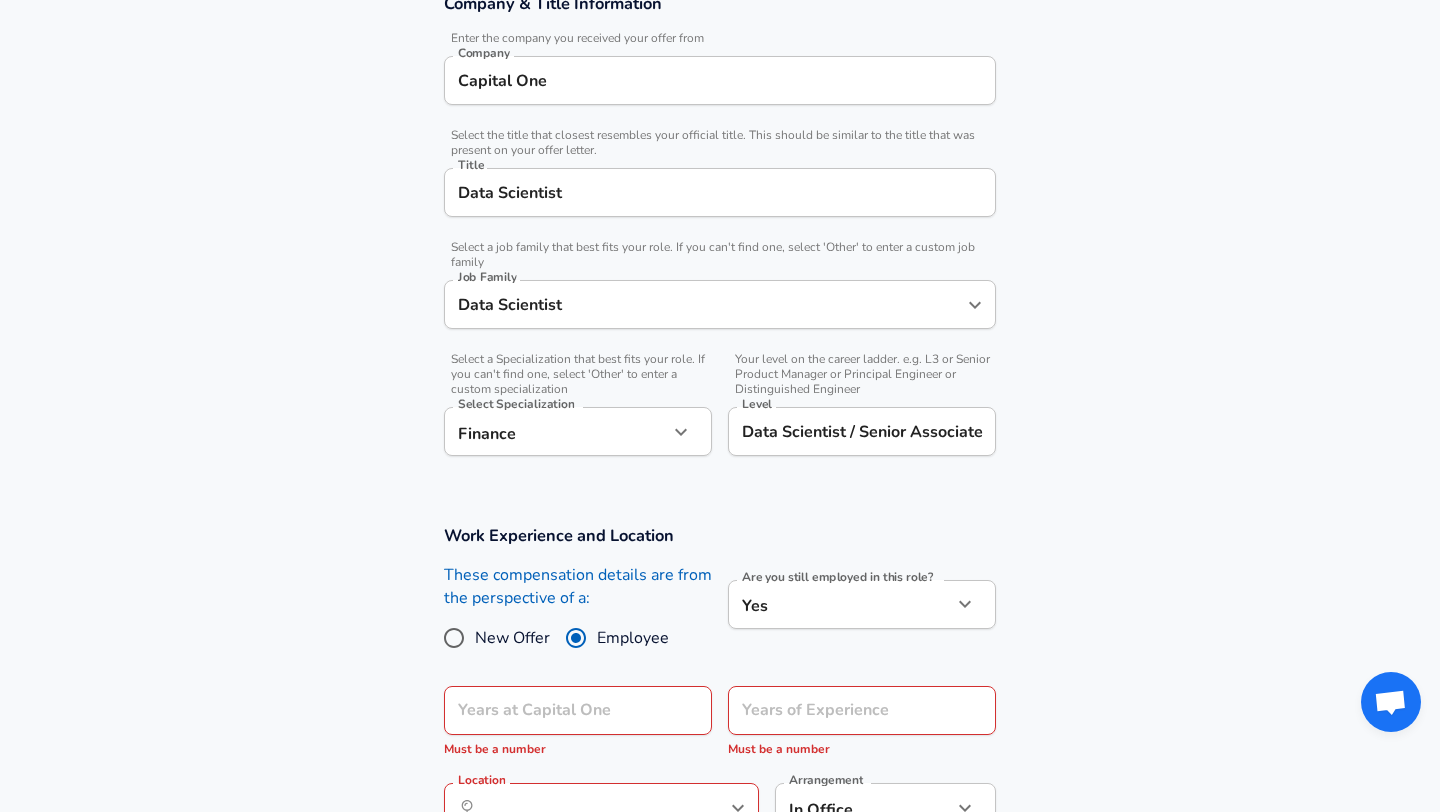 scroll, scrollTop: 624, scrollLeft: 0, axis: vertical 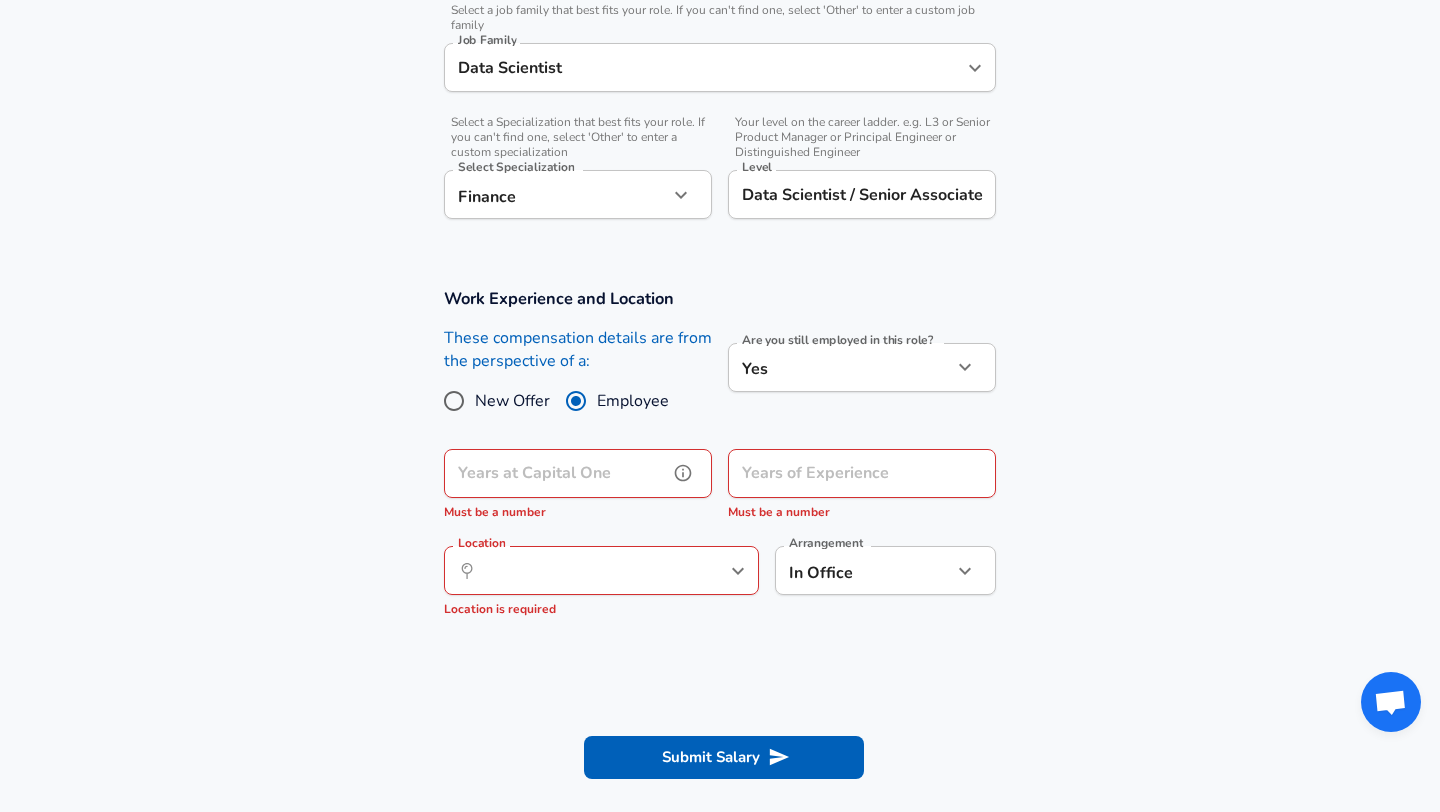 click on "Years at Capital One" at bounding box center (556, 473) 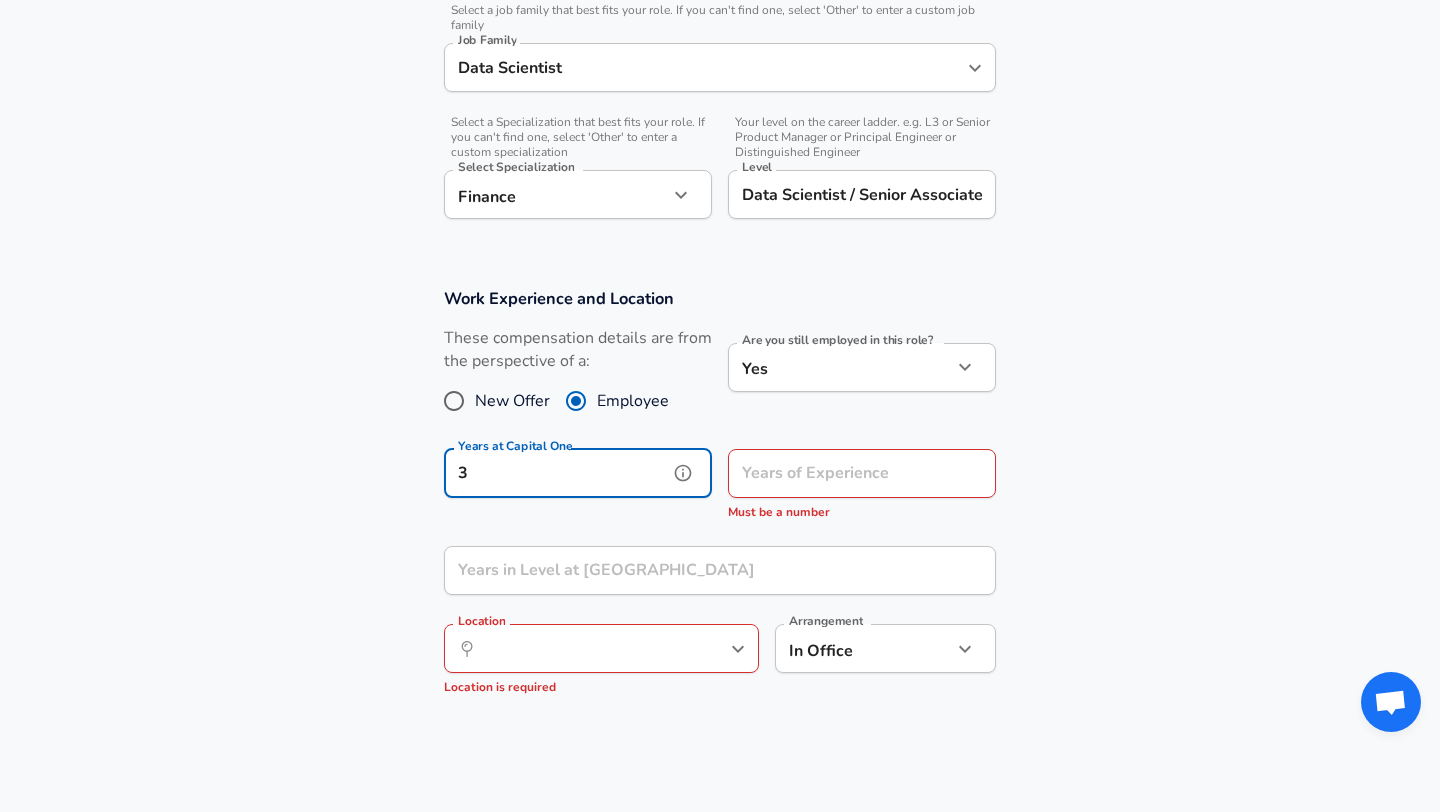 type on "3" 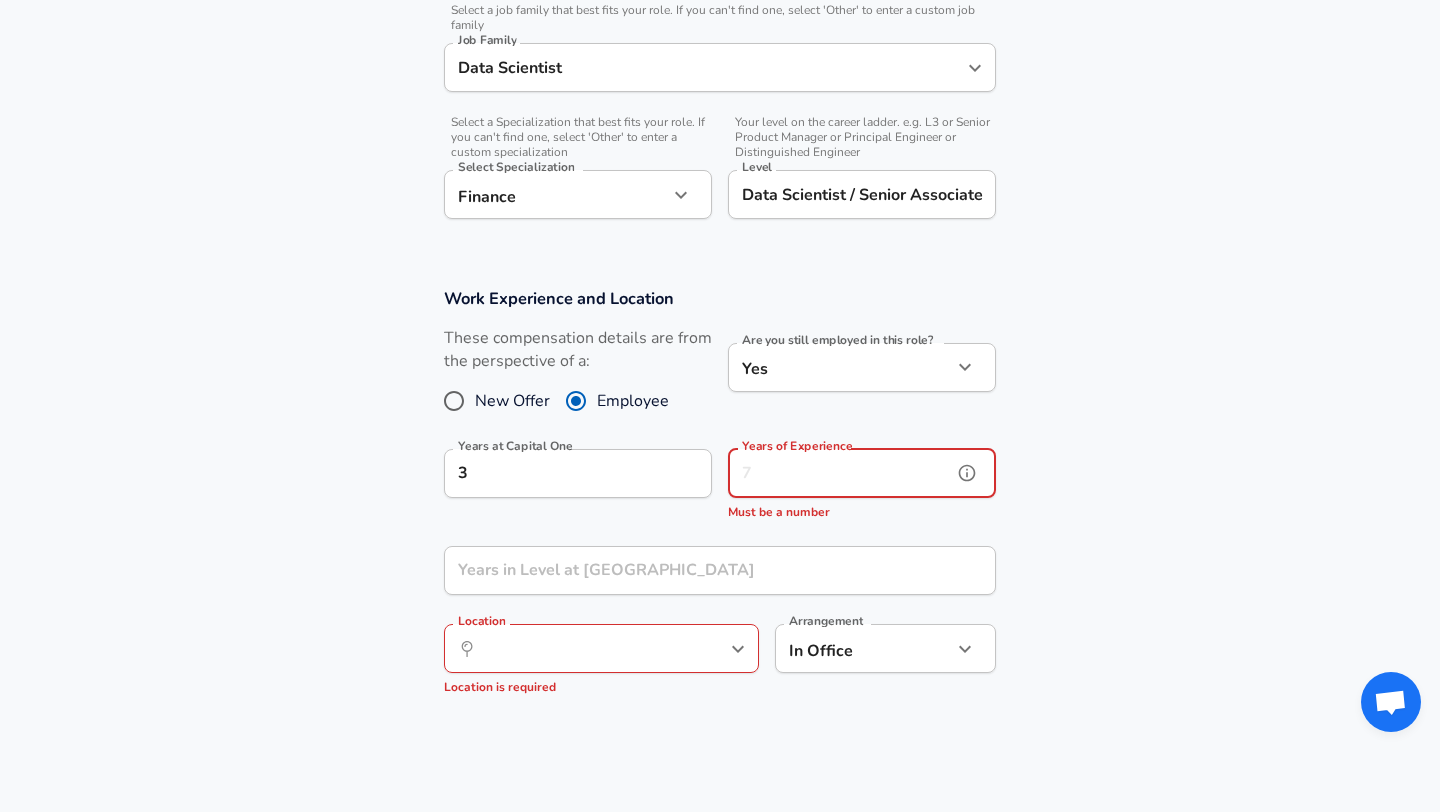 click on "Years of Experience" at bounding box center (840, 473) 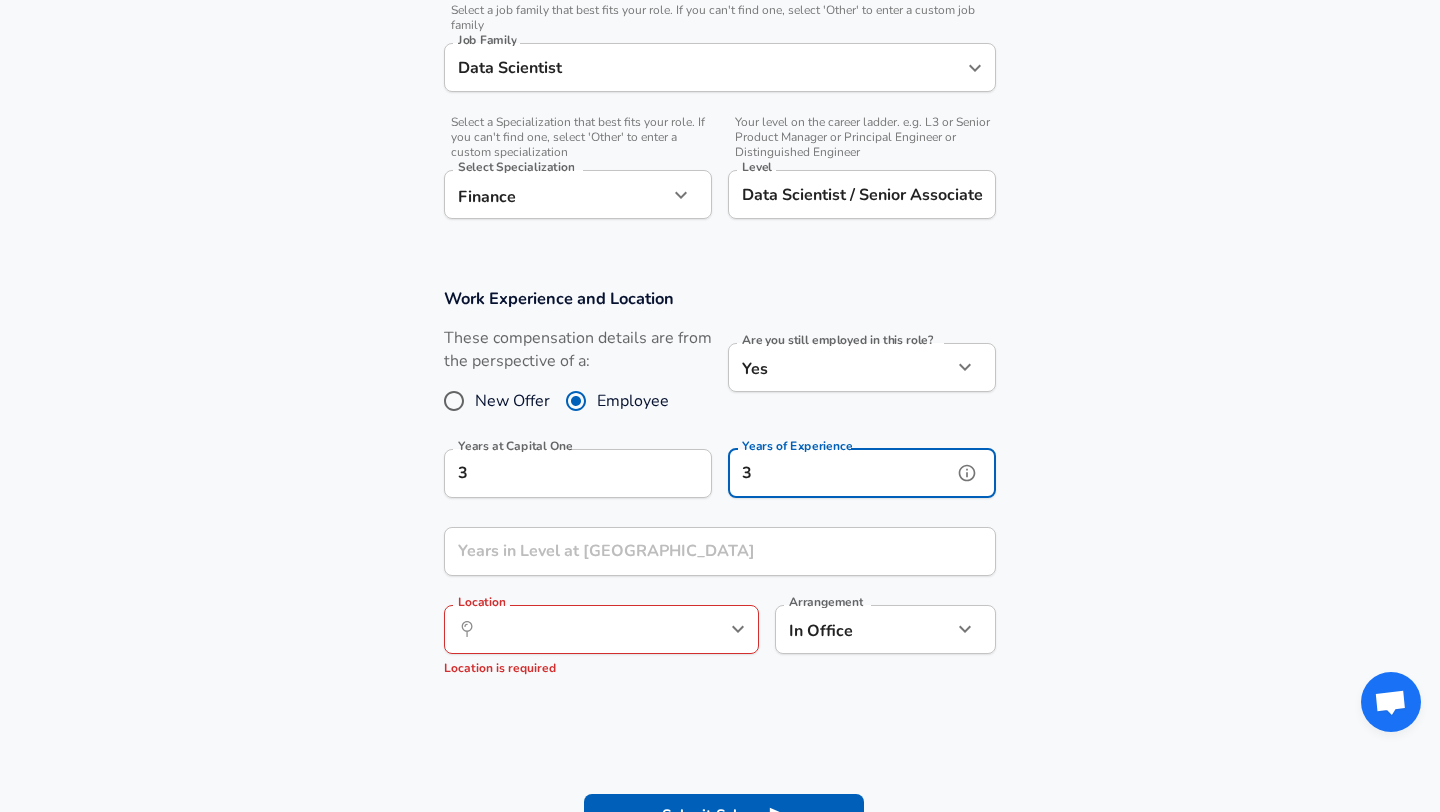 type on "3" 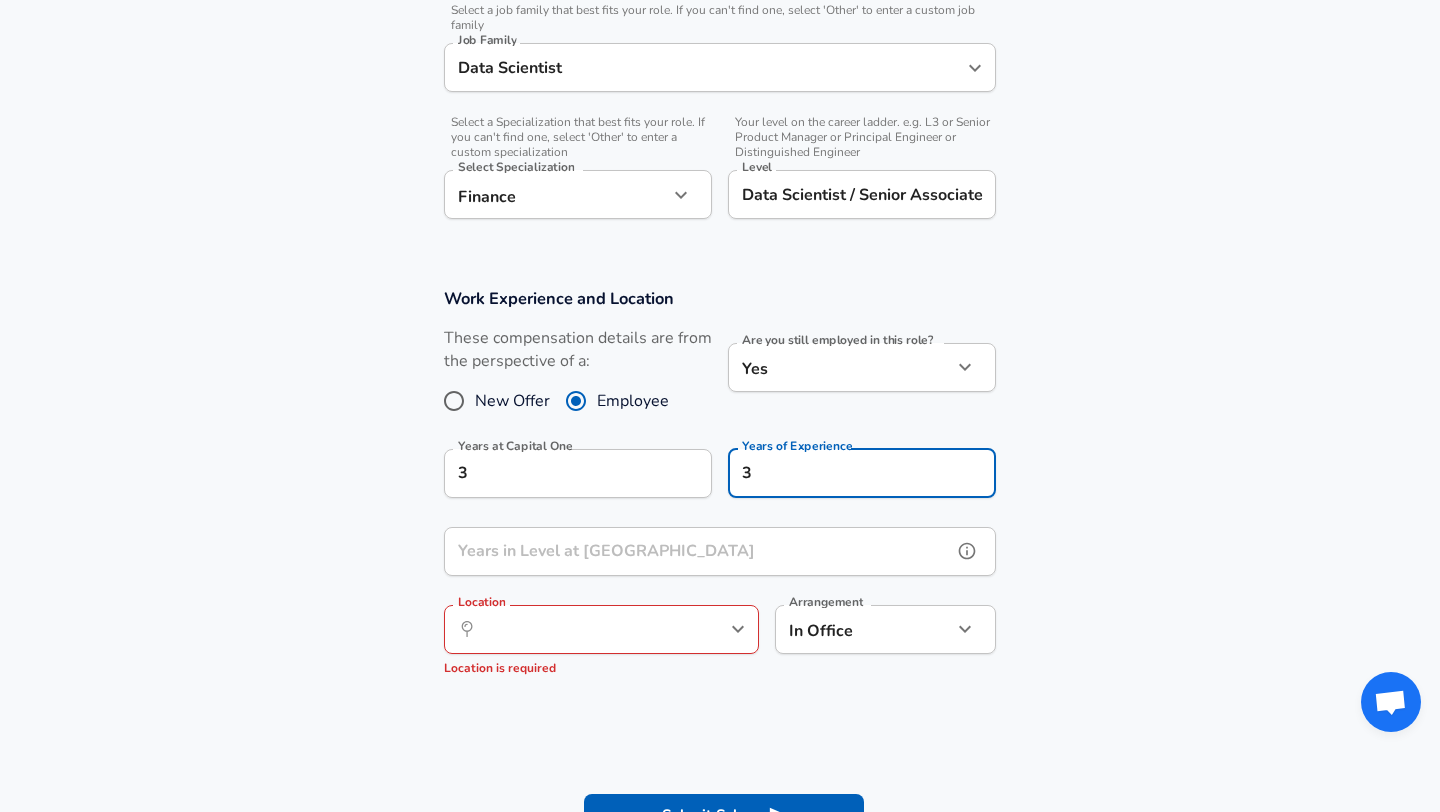 click on "Years in Level at [GEOGRAPHIC_DATA]" at bounding box center [698, 551] 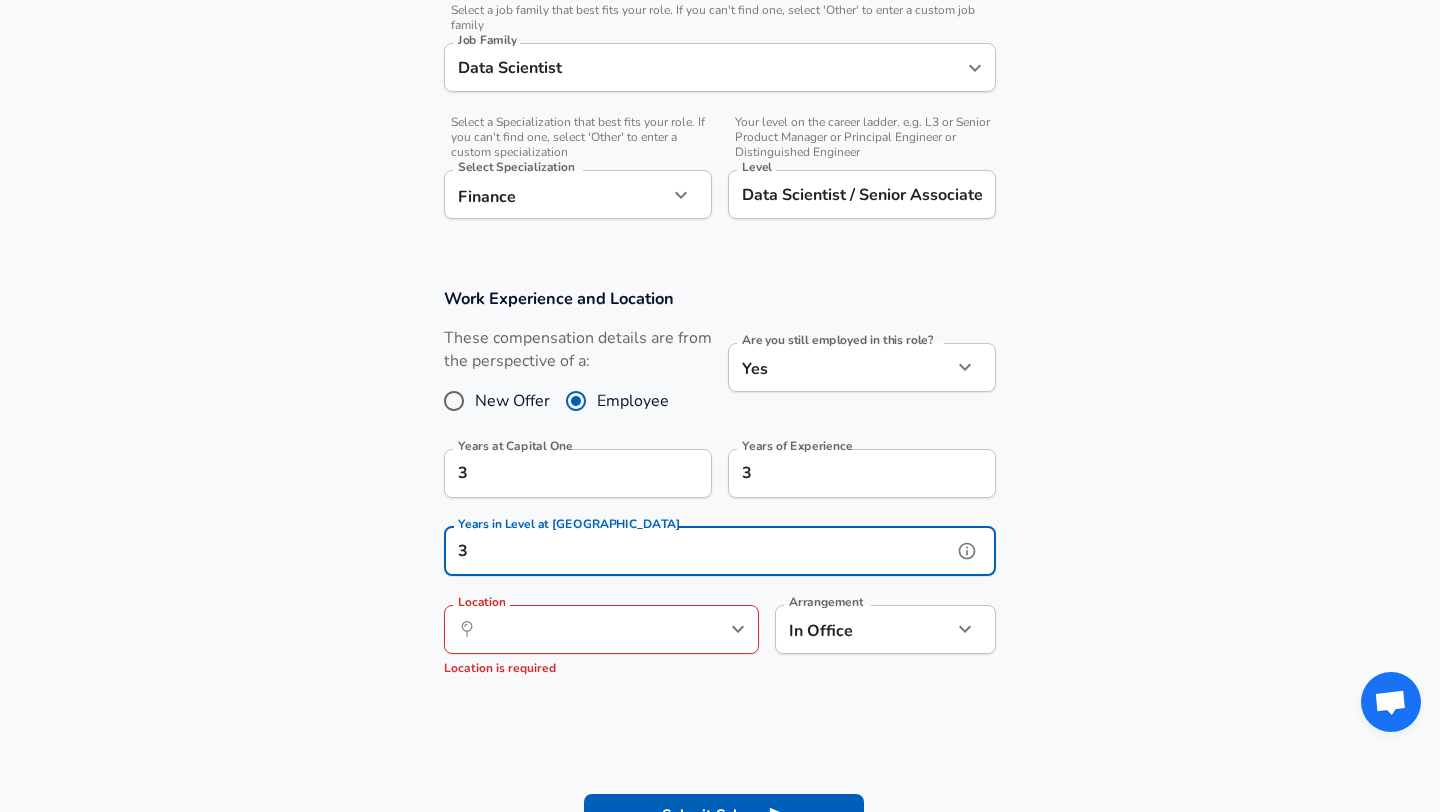 type on "3" 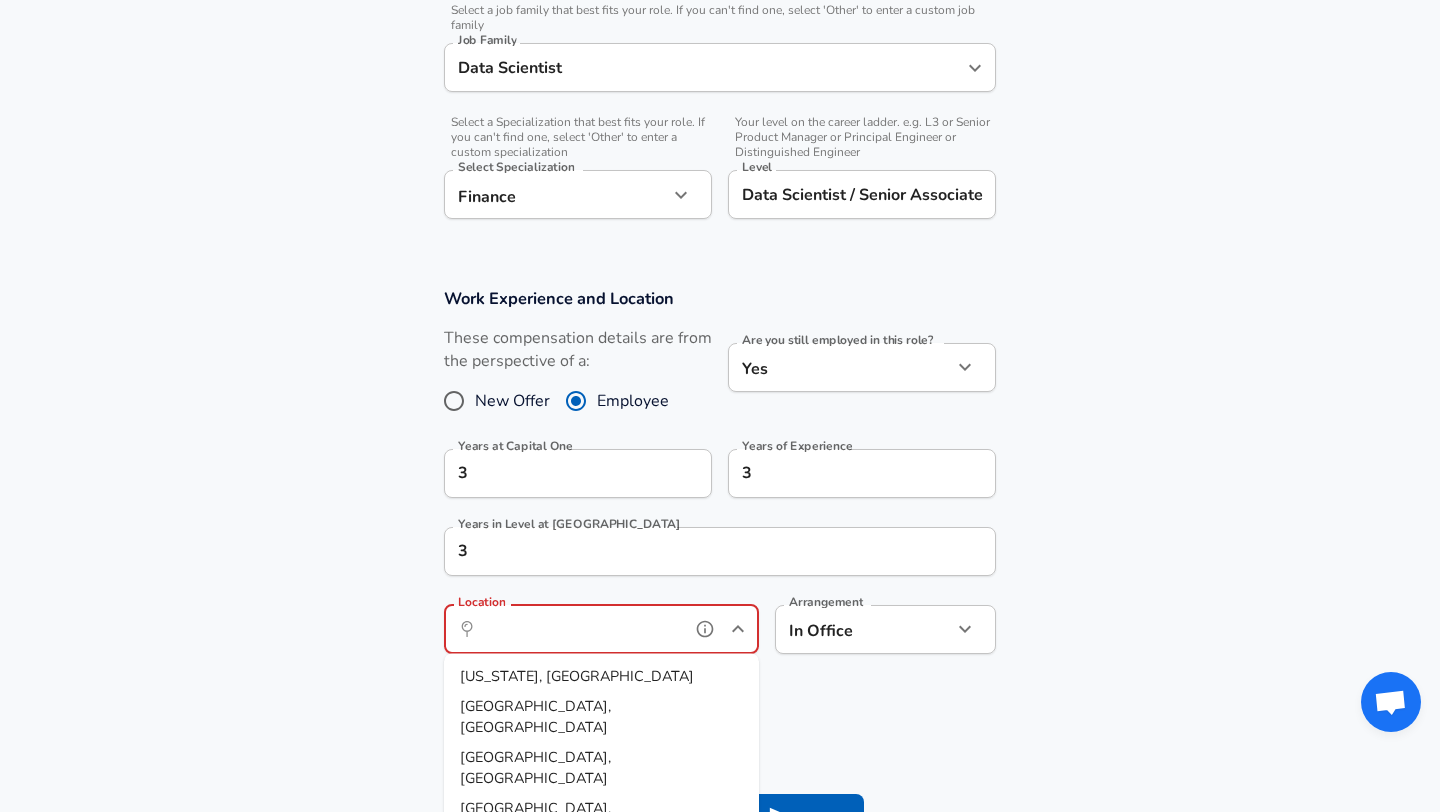 click on "Location" at bounding box center [579, 629] 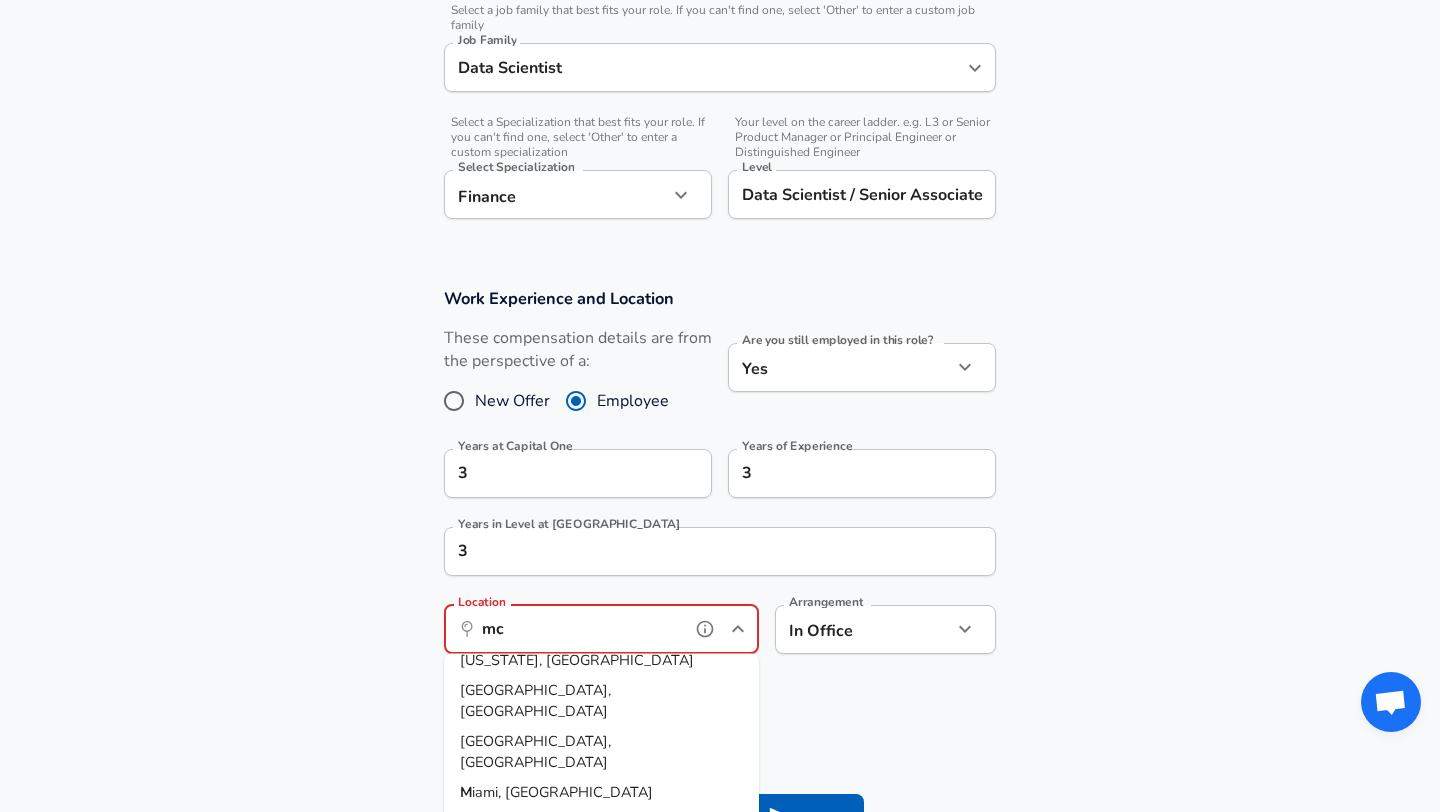 scroll, scrollTop: 0, scrollLeft: 0, axis: both 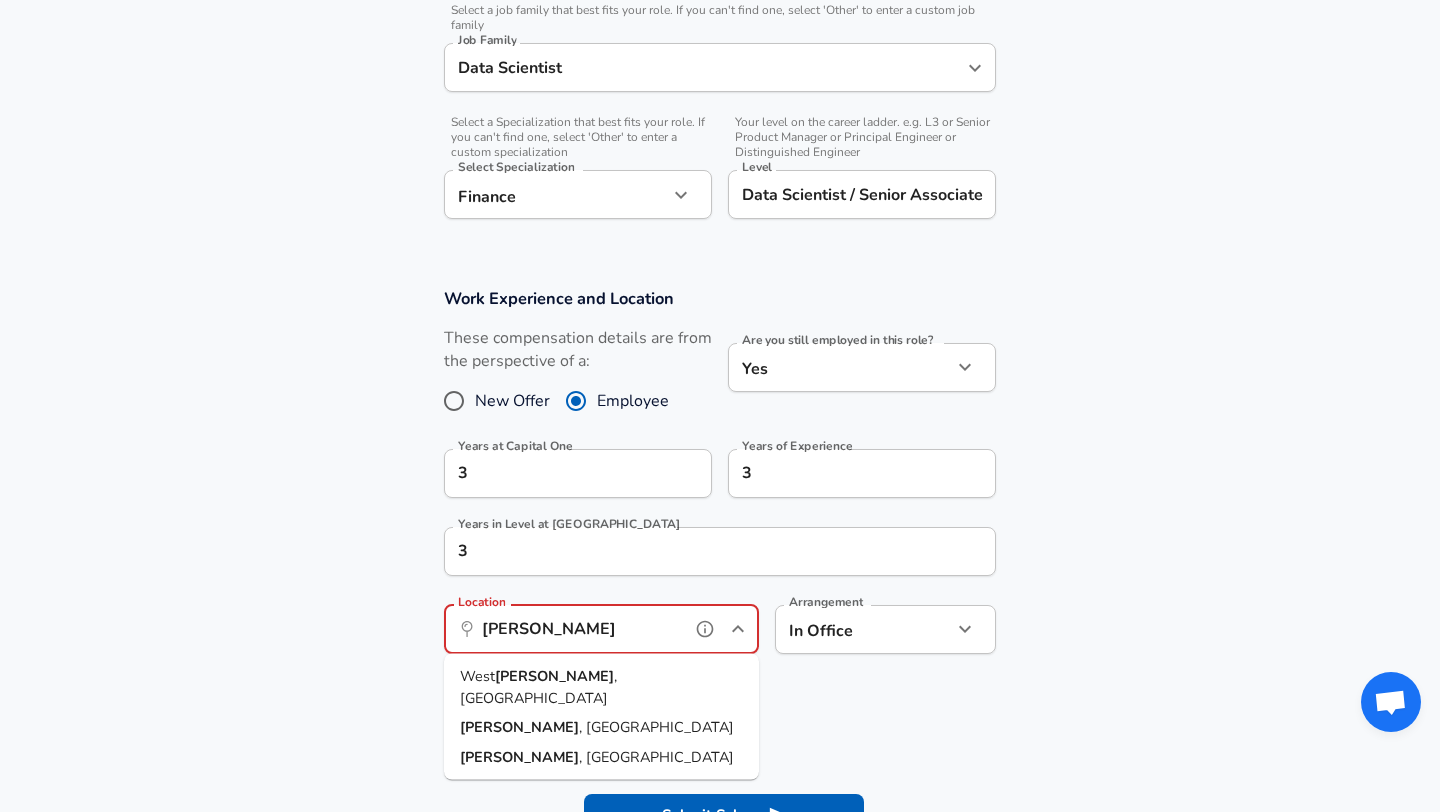 click on "[GEOGRAPHIC_DATA][PERSON_NAME] , [GEOGRAPHIC_DATA]" at bounding box center (601, 687) 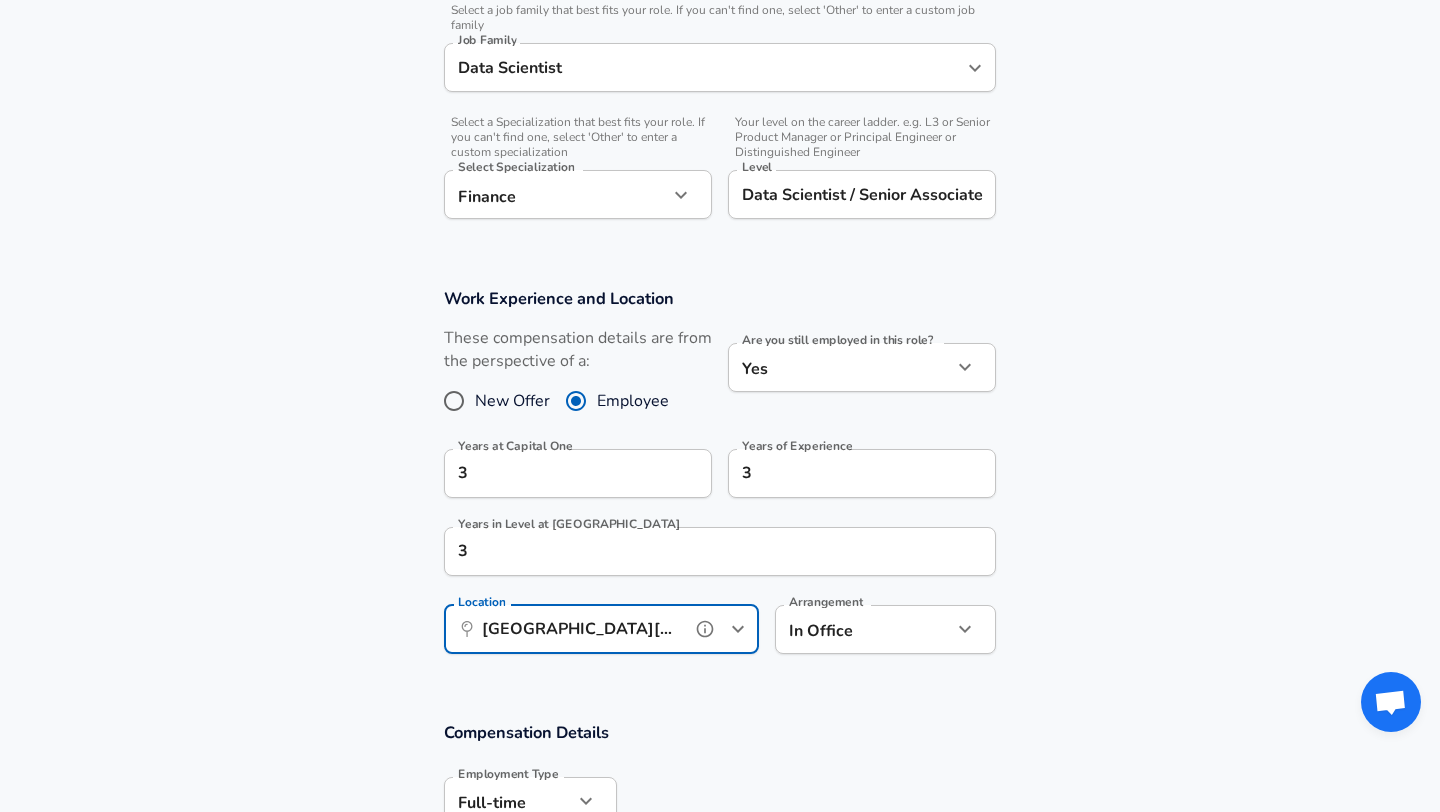 type on "[GEOGRAPHIC_DATA][PERSON_NAME], [GEOGRAPHIC_DATA]" 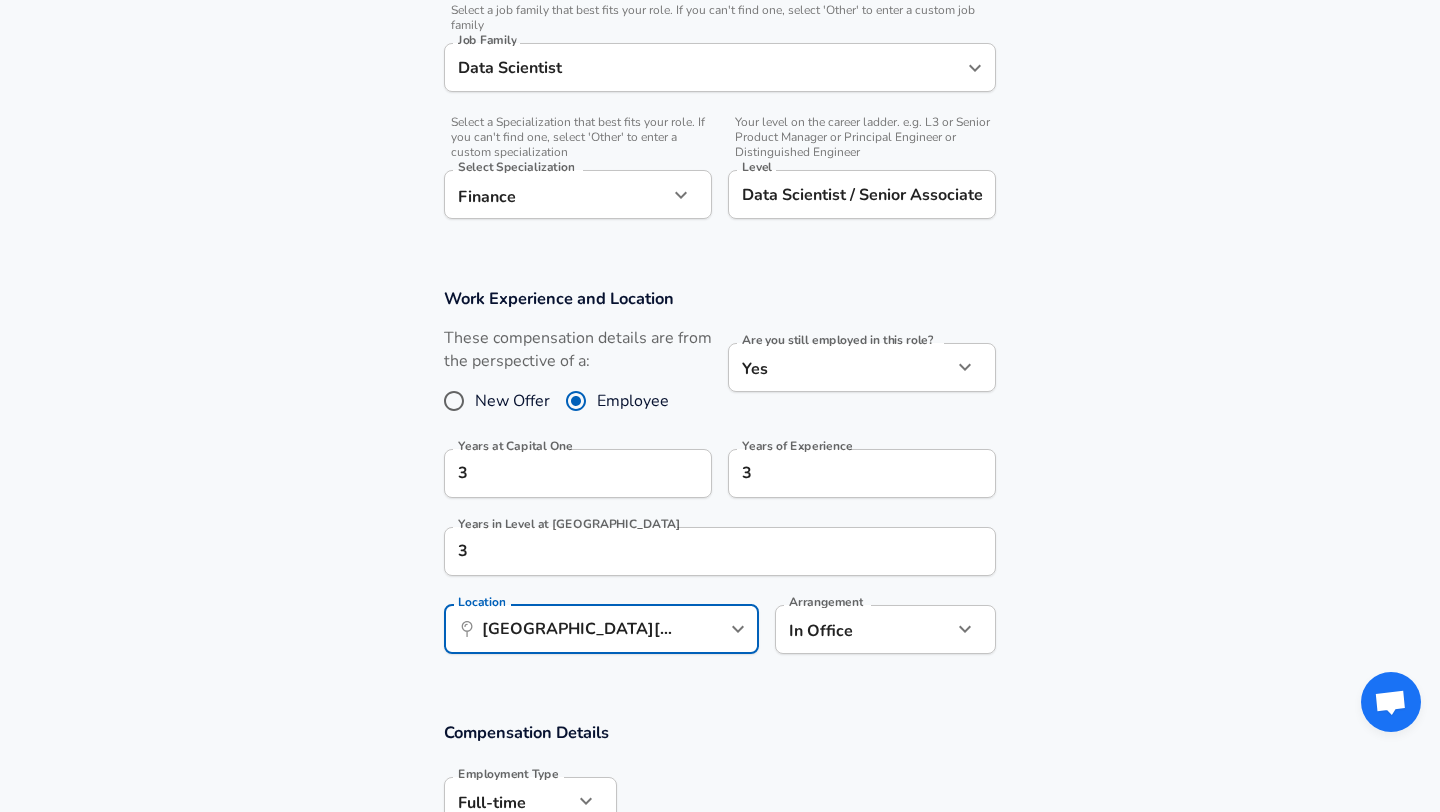 click on "Restart Add Your Salary Upload your offer letter   to verify your submission Enhance Privacy and Anonymity No Automatically hides specific fields until there are enough submissions to safely display the full details.   More Details Based on your submission and the data points that we have already collected, we will automatically hide and anonymize specific fields if there aren't enough data points to remain sufficiently anonymous. Company & Title Information   Enter the company you received your offer from Company Capital One Company   Select the title that closest resembles your official title. This should be similar to the title that was present on your offer letter. Title Data Scientist Title   Select a job family that best fits your role. If you can't find one, select 'Other' to enter a custom job family Job Family Data Scientist Job Family   Select a Specialization that best fits your role. If you can't find one, select 'Other' to enter a custom specialization Select Specialization Finance Finance   Yes" at bounding box center (720, -218) 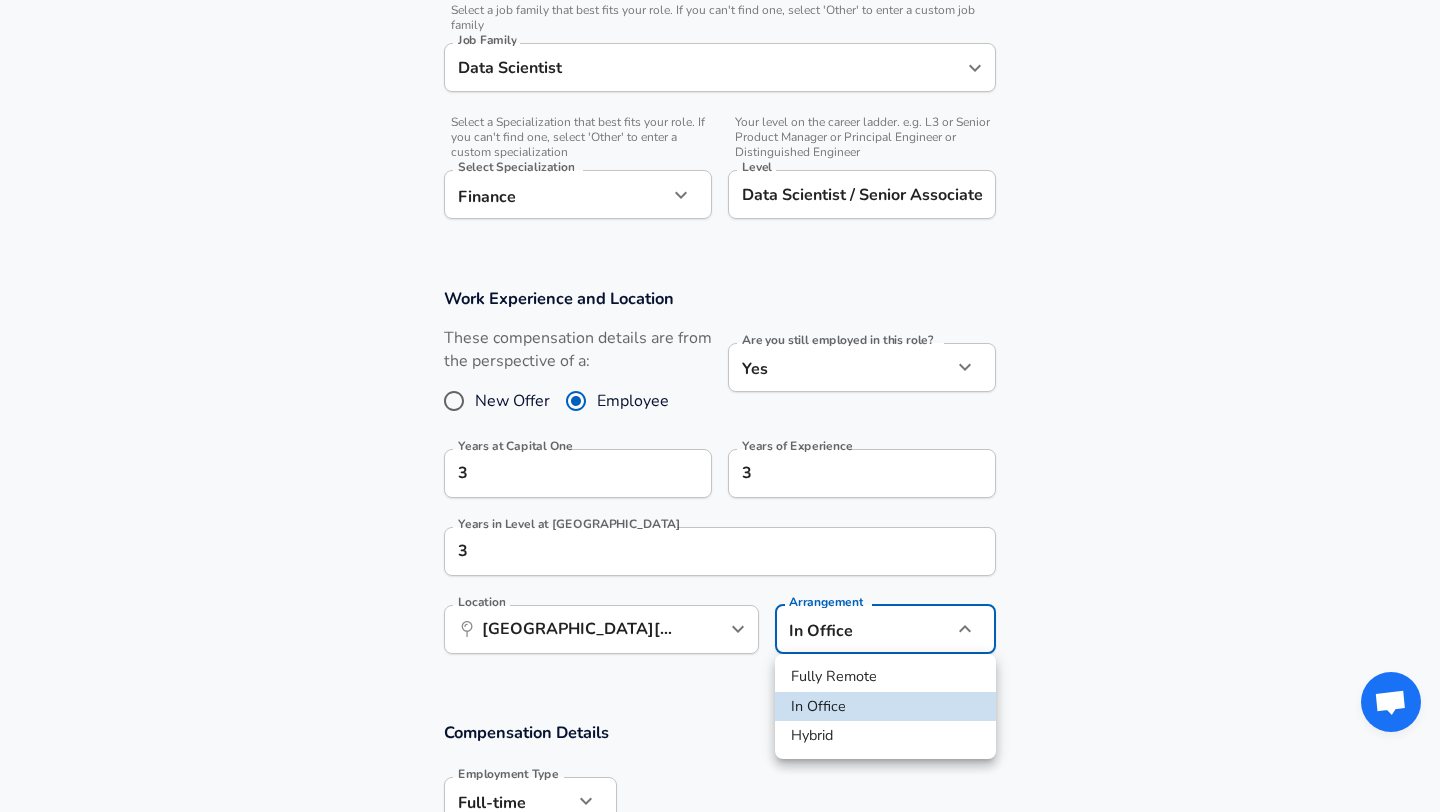 click at bounding box center [720, 406] 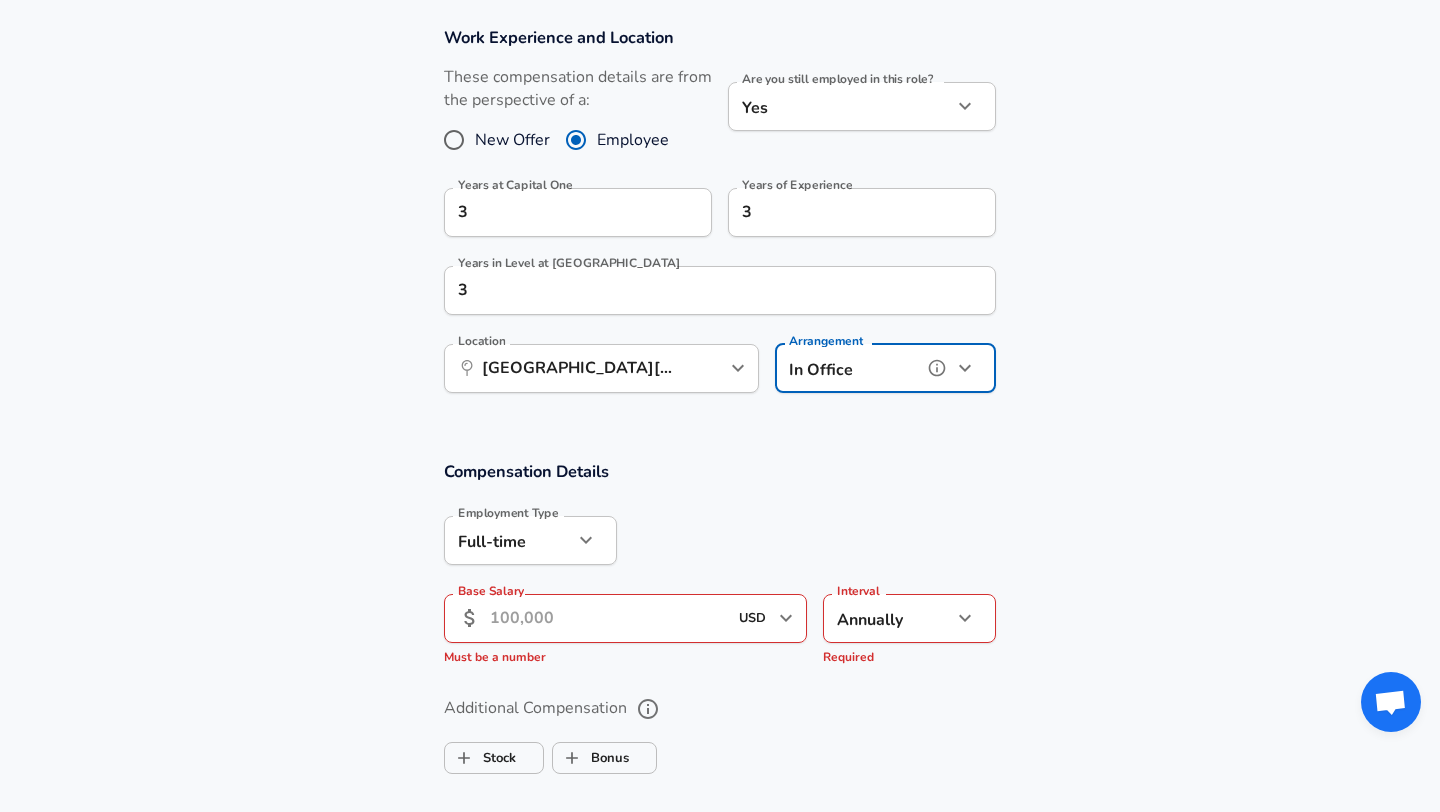scroll, scrollTop: 886, scrollLeft: 0, axis: vertical 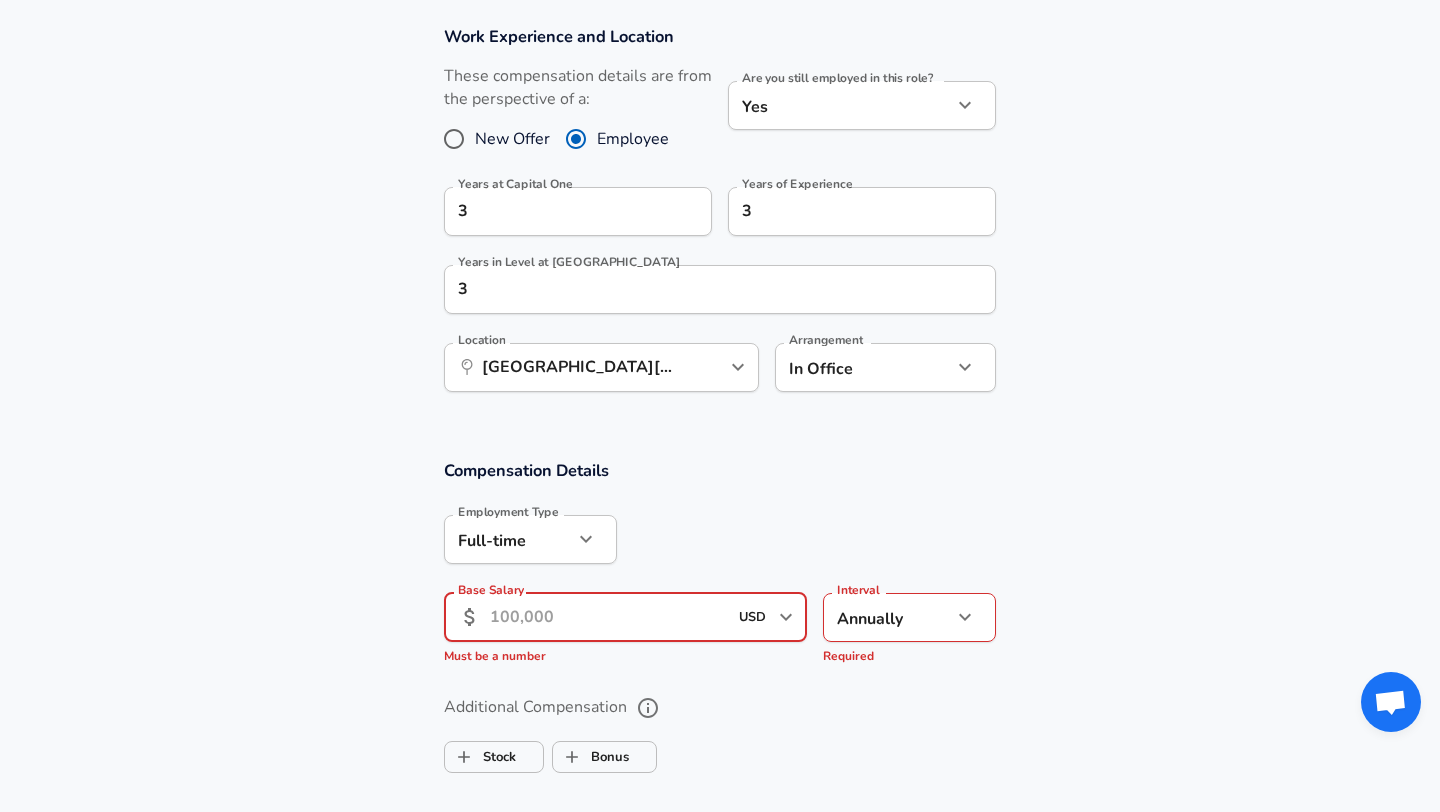 click on "Base Salary" at bounding box center [608, 617] 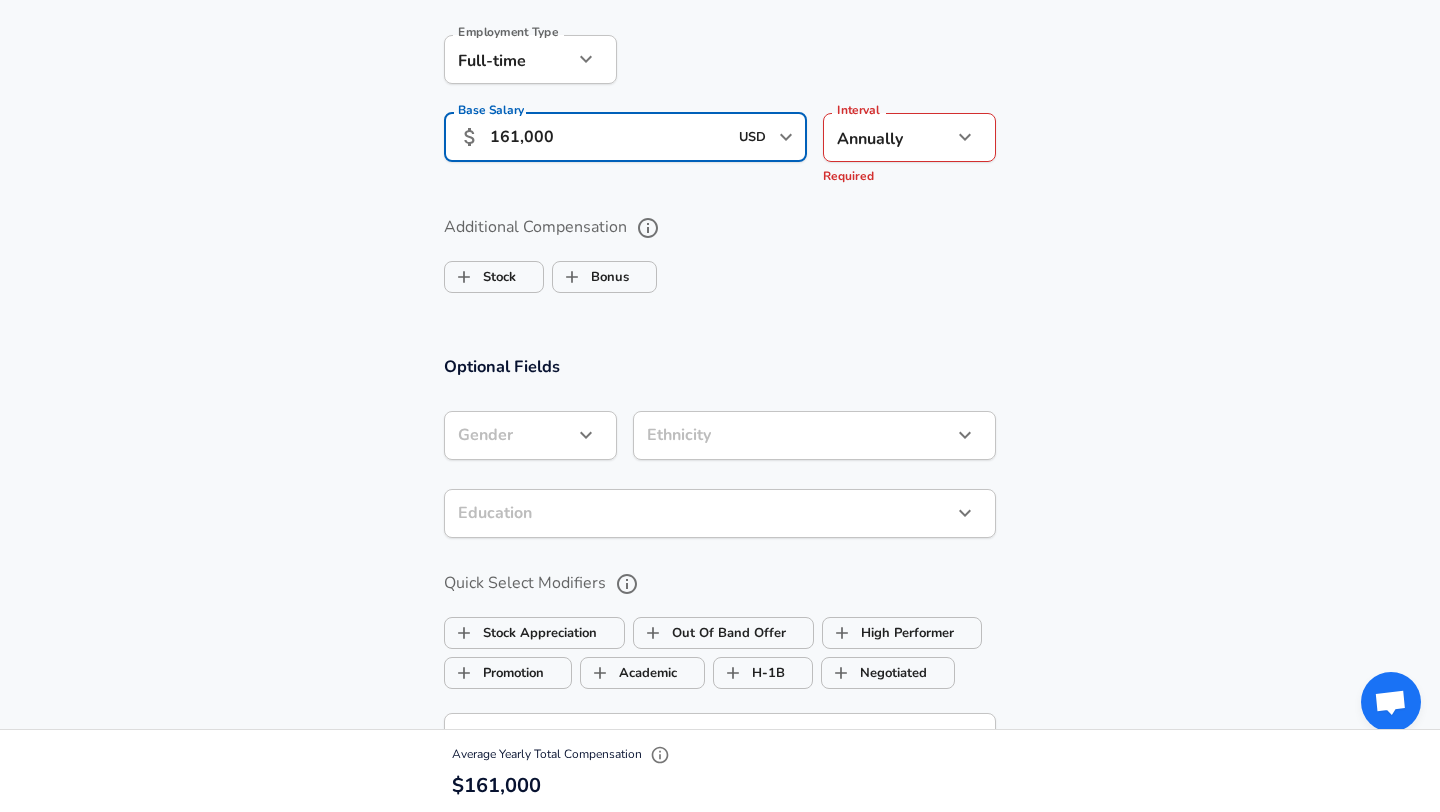 scroll, scrollTop: 1526, scrollLeft: 0, axis: vertical 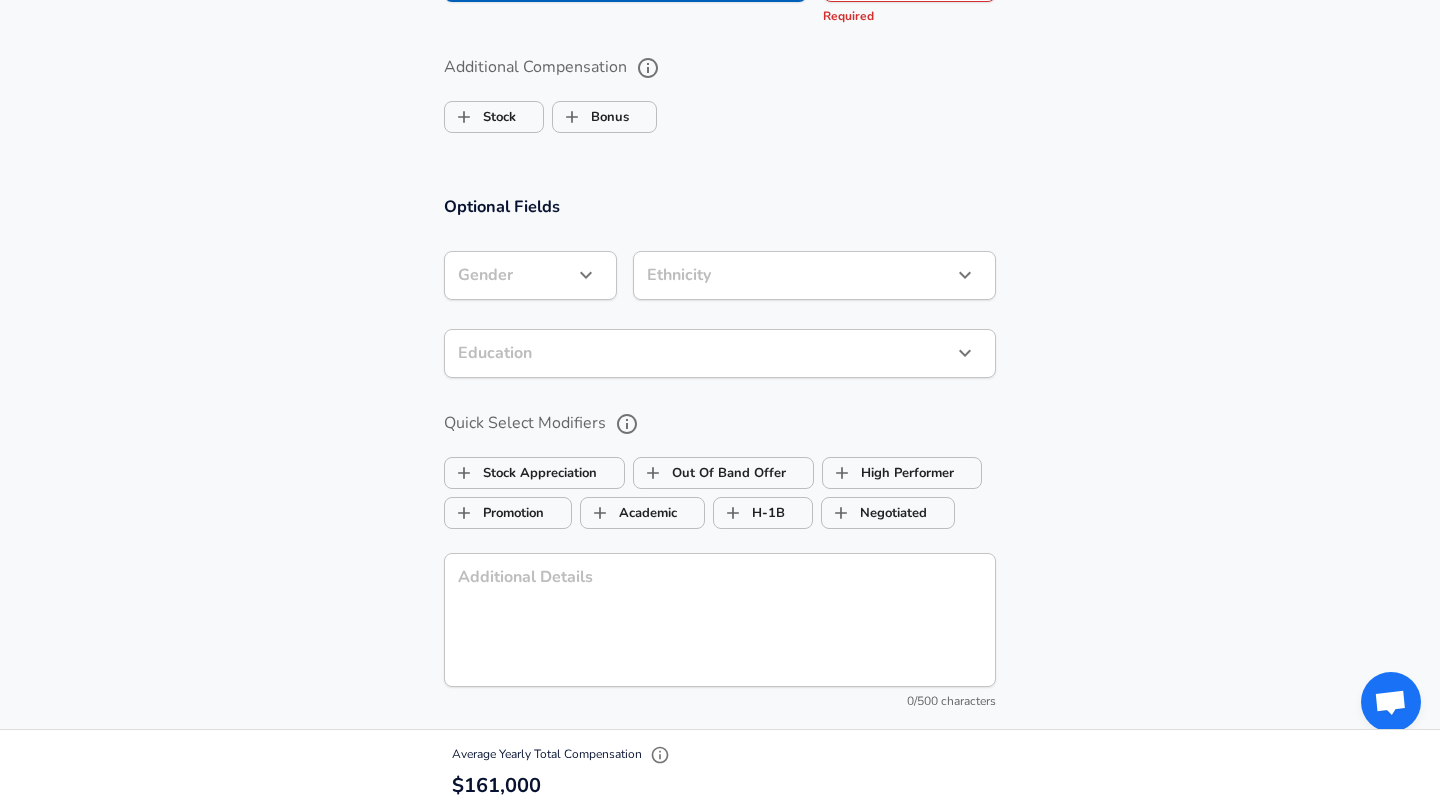 type on "161,000" 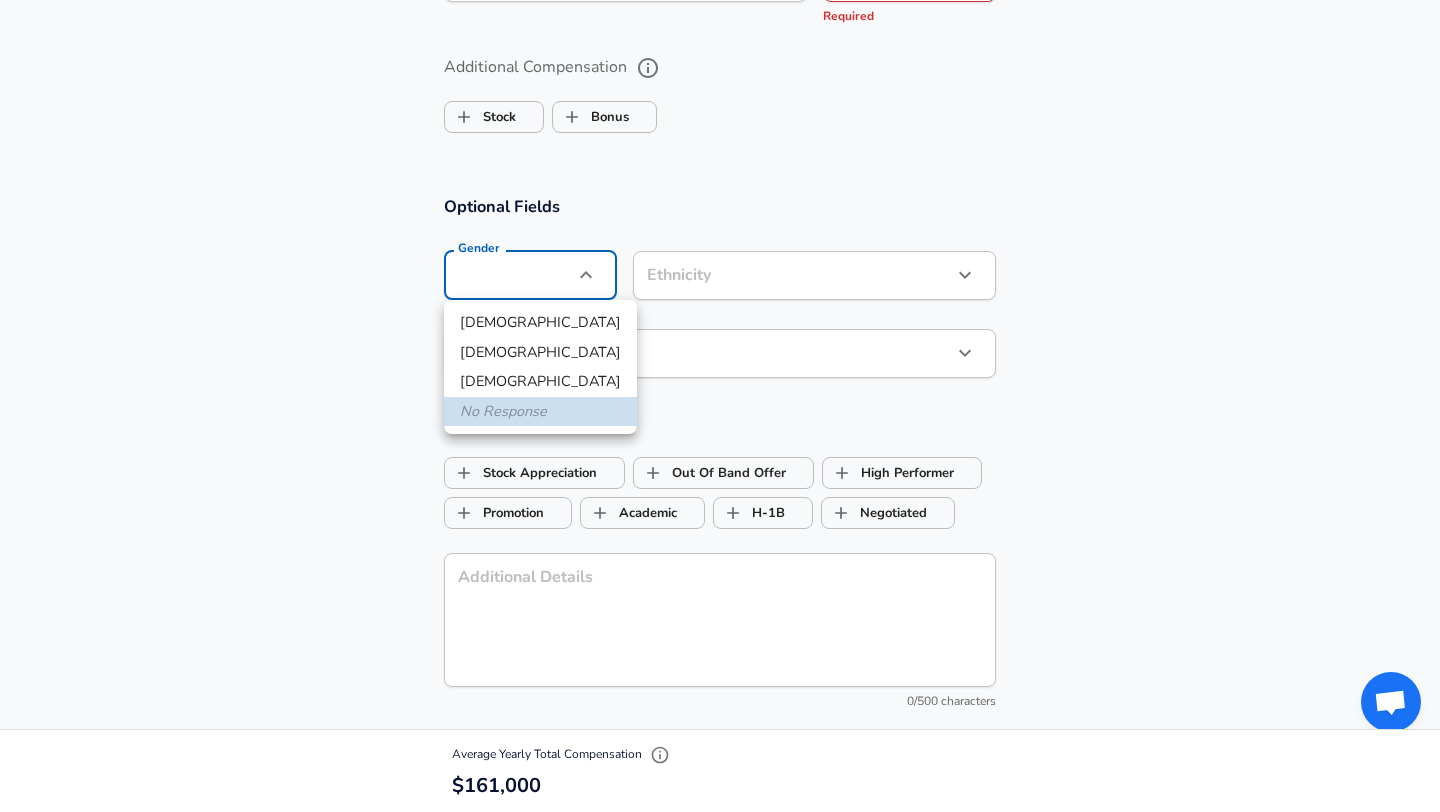 click on "Restart Add Your Salary Upload your offer letter   to verify your submission Enhance Privacy and Anonymity No Automatically hides specific fields until there are enough submissions to safely display the full details.   More Details Based on your submission and the data points that we have already collected, we will automatically hide and anonymize specific fields if there aren't enough data points to remain sufficiently anonymous. Company & Title Information   Enter the company you received your offer from Company Capital One Company   Select the title that closest resembles your official title. This should be similar to the title that was present on your offer letter. Title Data Scientist Title   Select a job family that best fits your role. If you can't find one, select 'Other' to enter a custom job family Job Family Data Scientist Job Family   Select a Specialization that best fits your role. If you can't find one, select 'Other' to enter a custom specialization Select Specialization Finance Finance   Yes" at bounding box center [720, -1120] 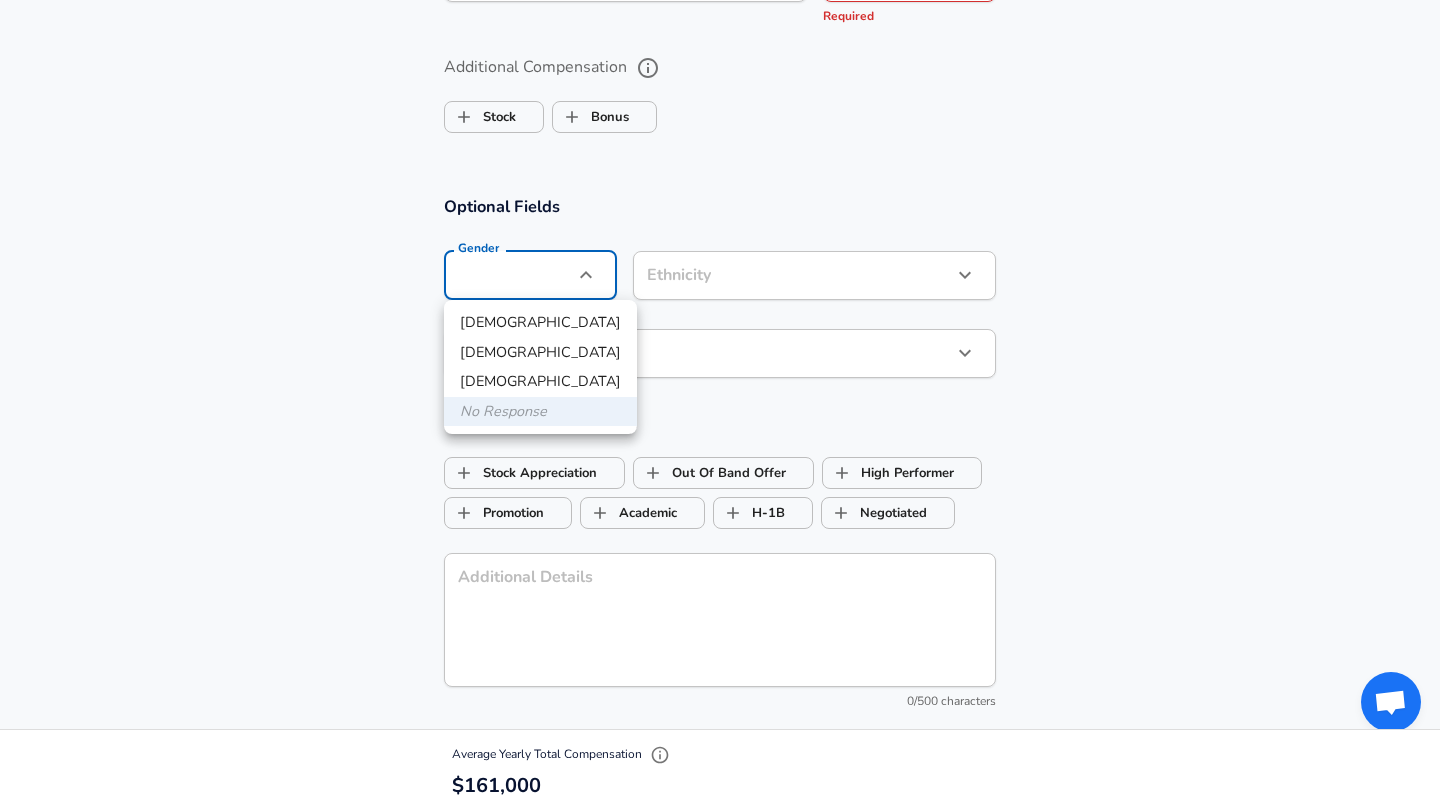 click at bounding box center (720, 406) 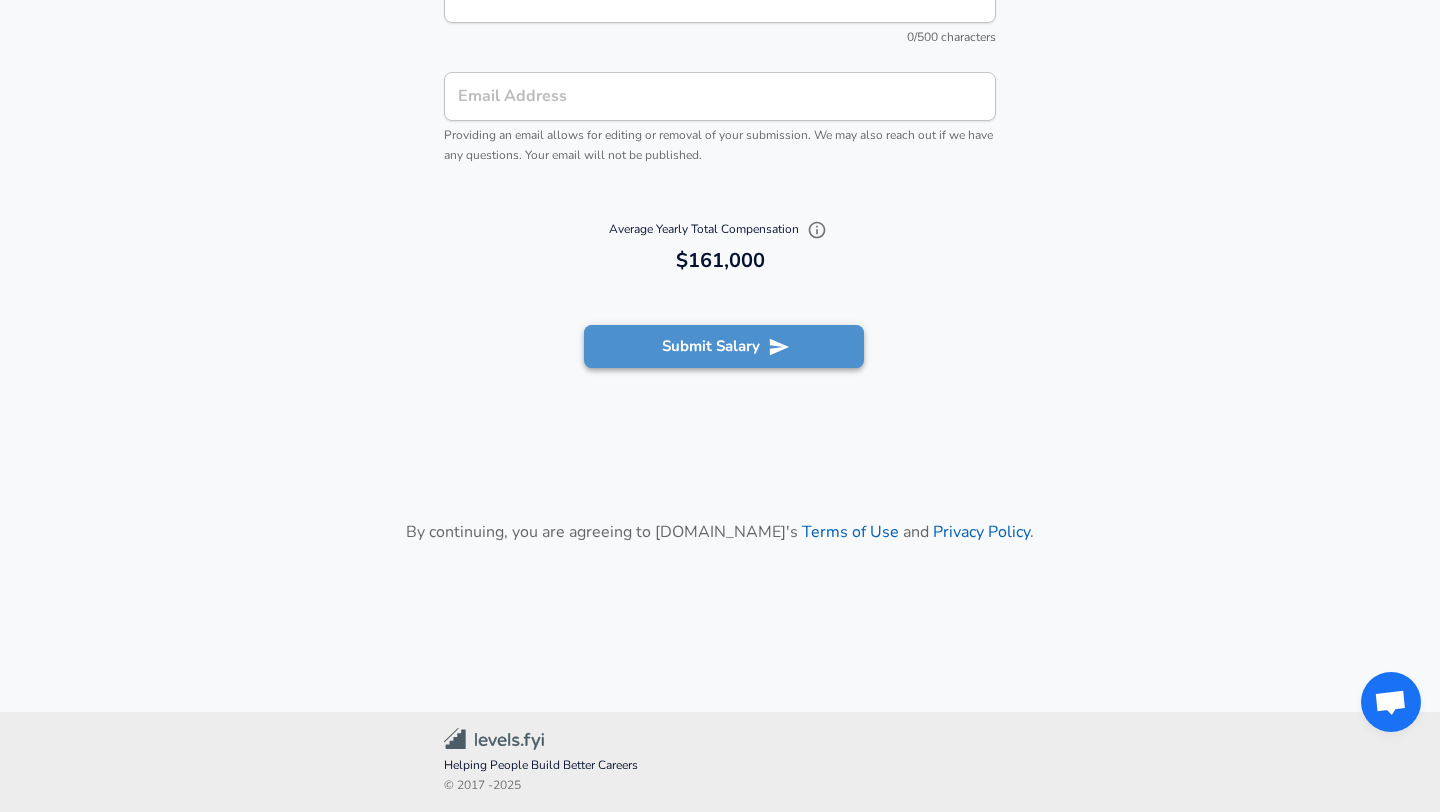 click on "Submit Salary" at bounding box center (724, 346) 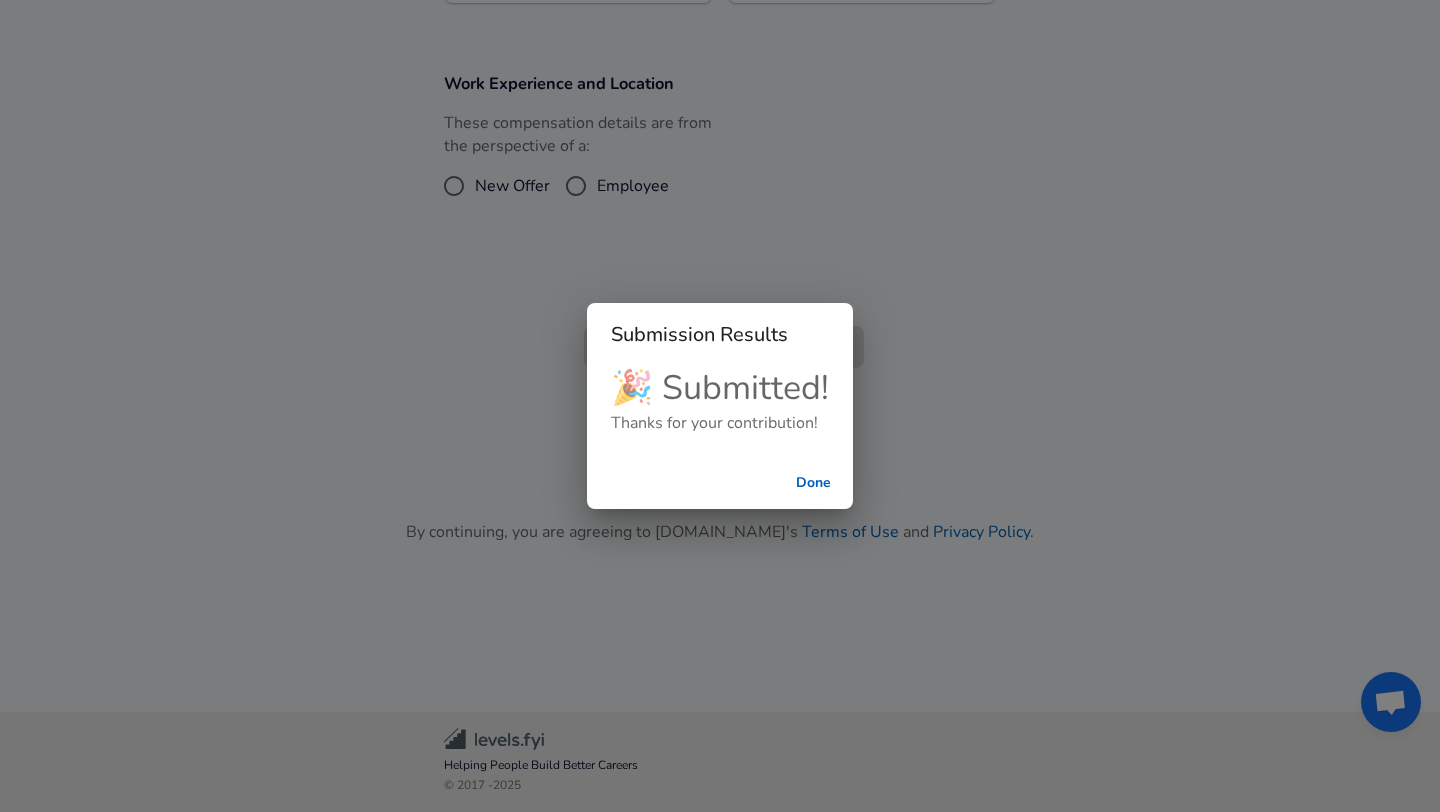 scroll, scrollTop: 713, scrollLeft: 0, axis: vertical 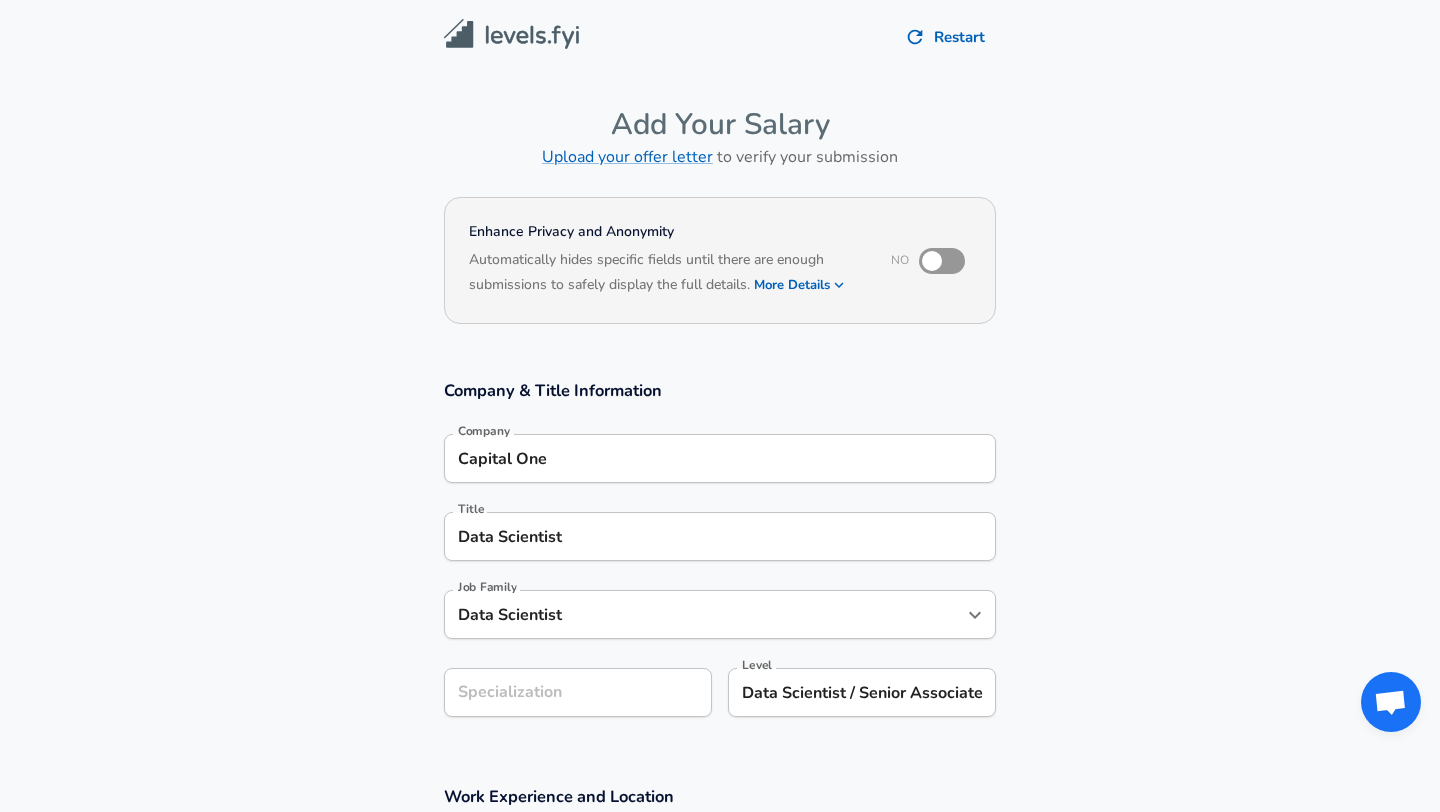 click on "Restart" at bounding box center [720, 37] 